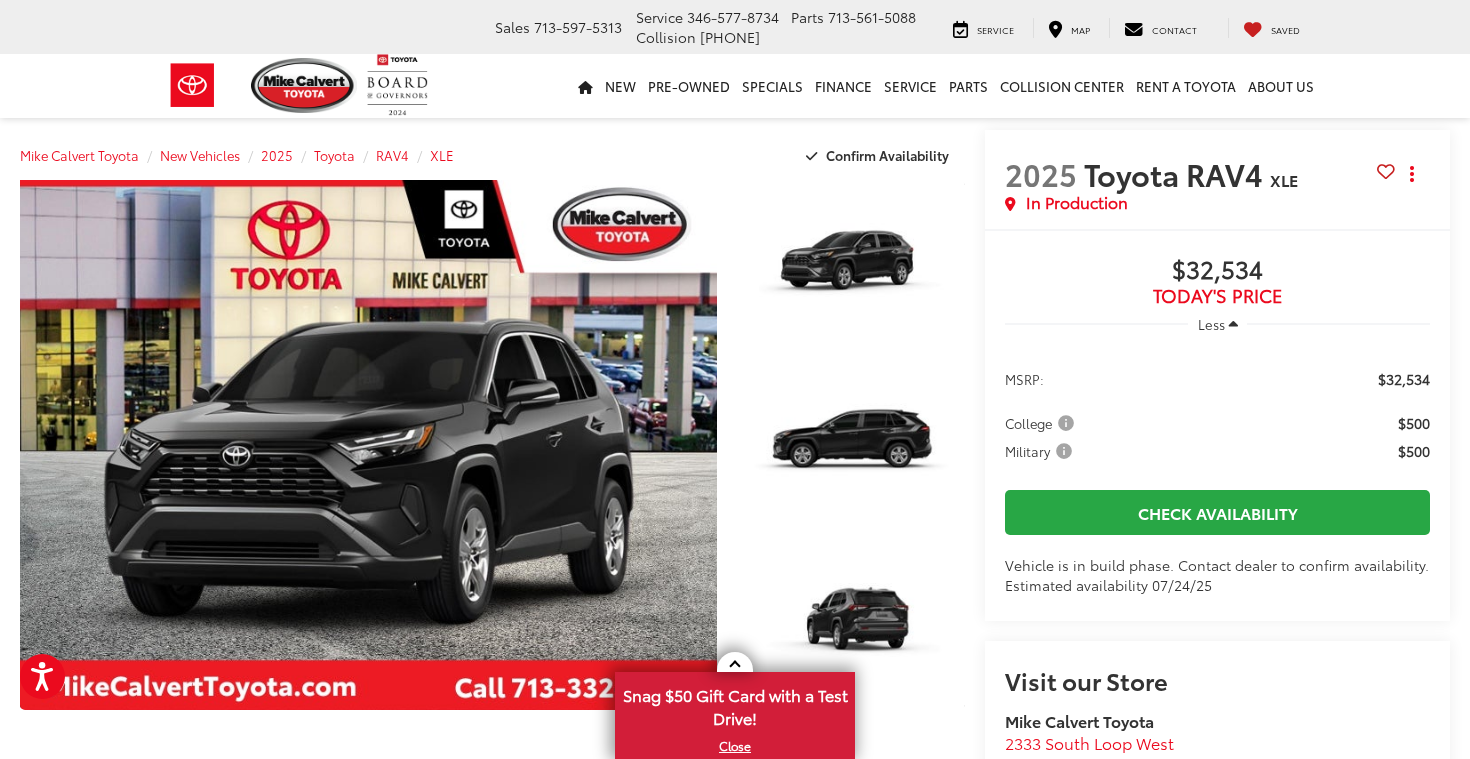 scroll, scrollTop: 0, scrollLeft: 0, axis: both 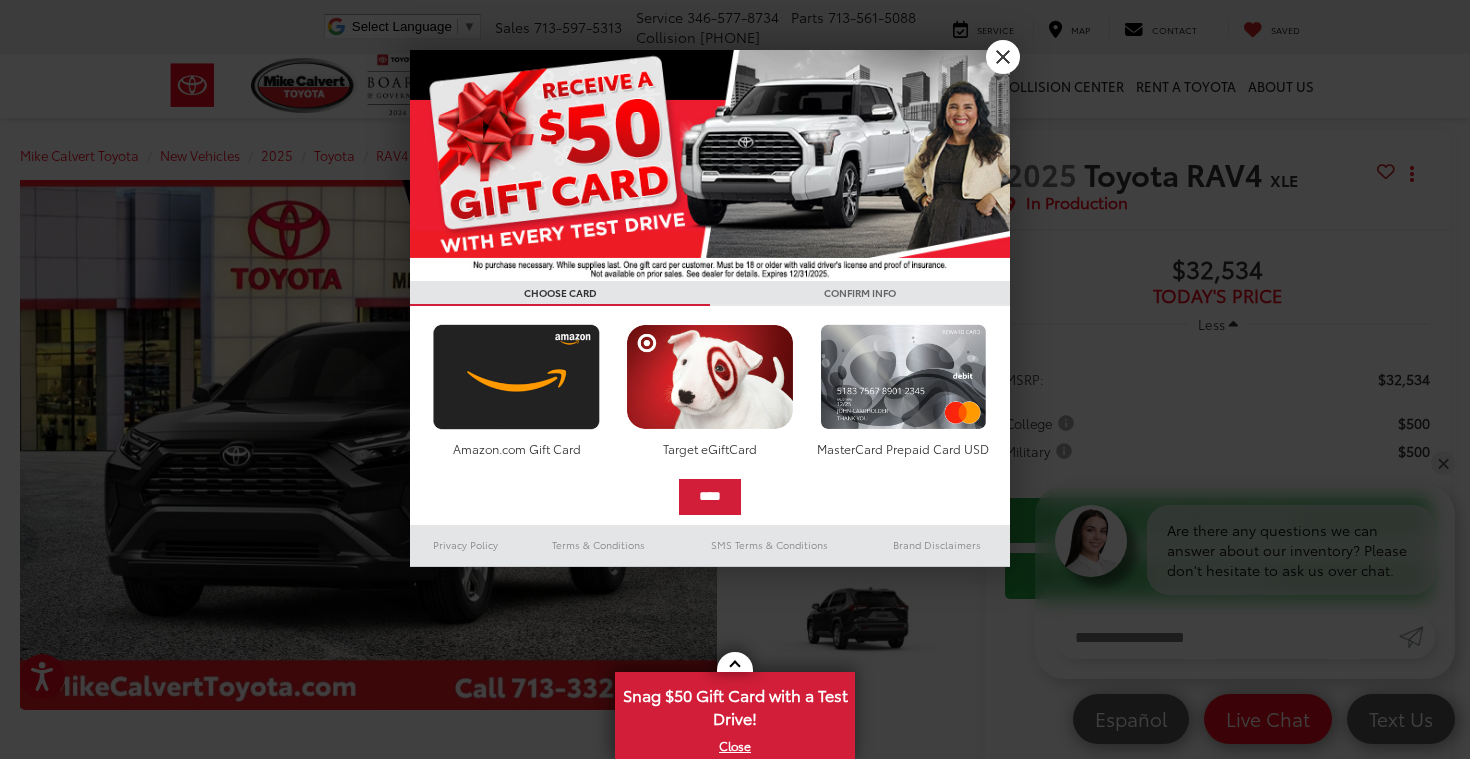 click on "X" at bounding box center [1003, 57] 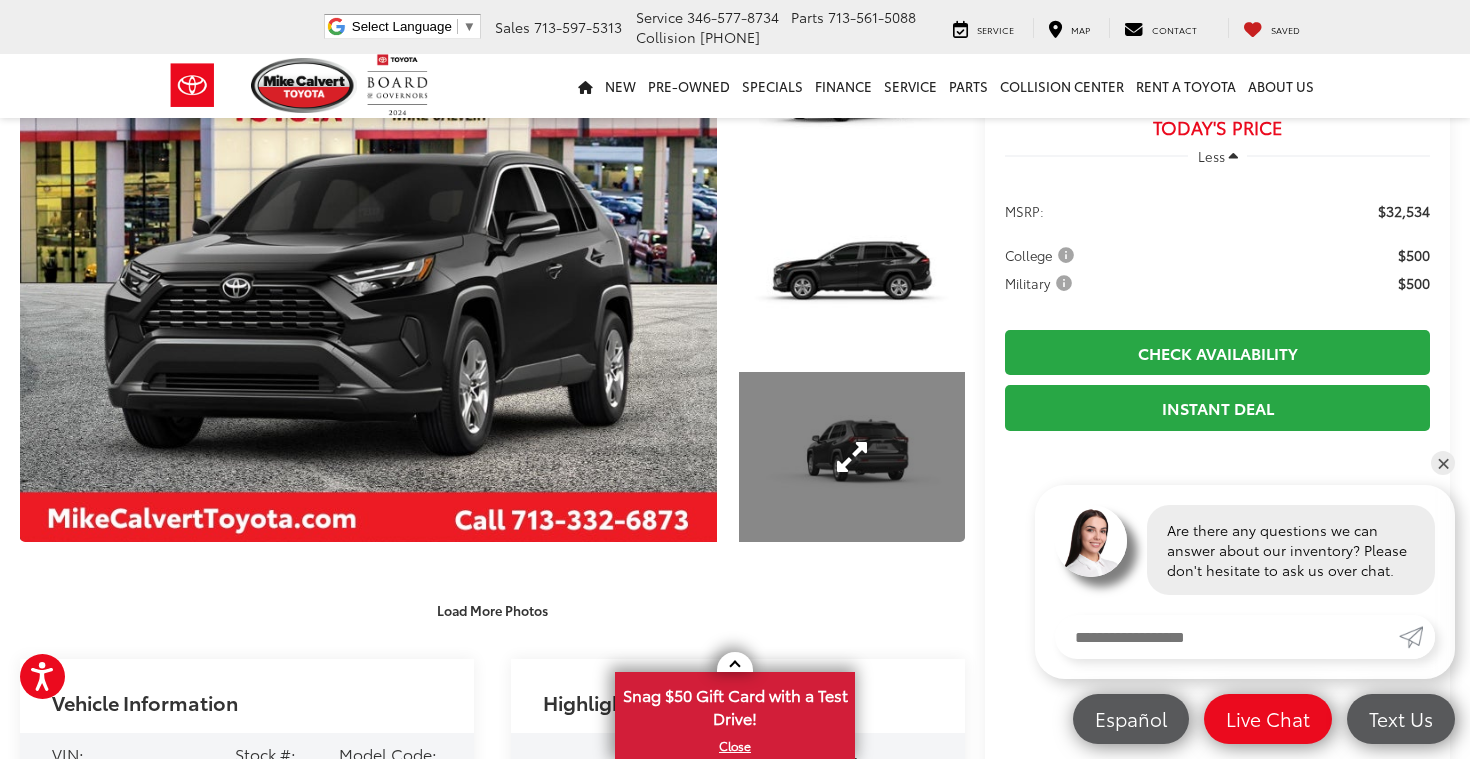 scroll, scrollTop: 159, scrollLeft: 0, axis: vertical 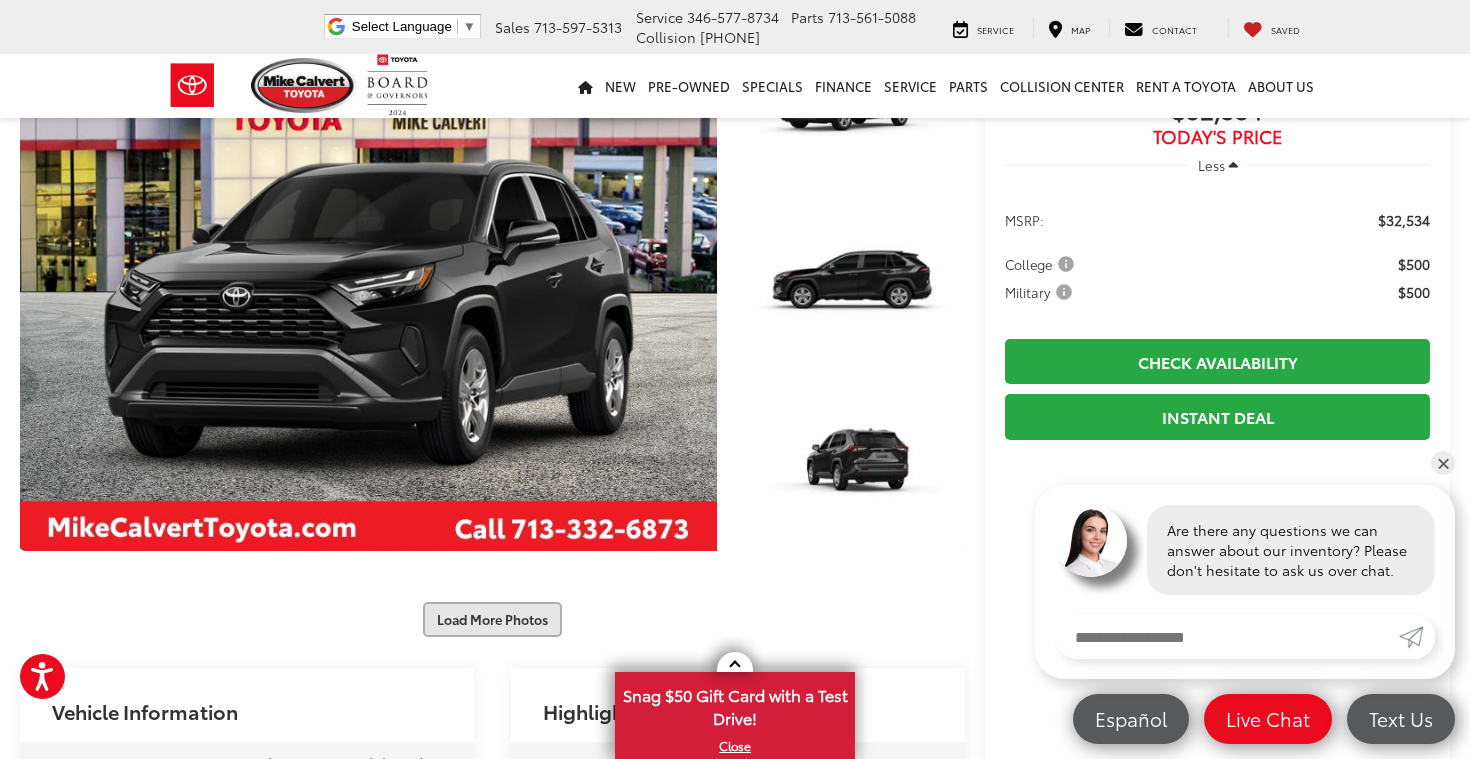 click on "Load More Photos" at bounding box center (492, 619) 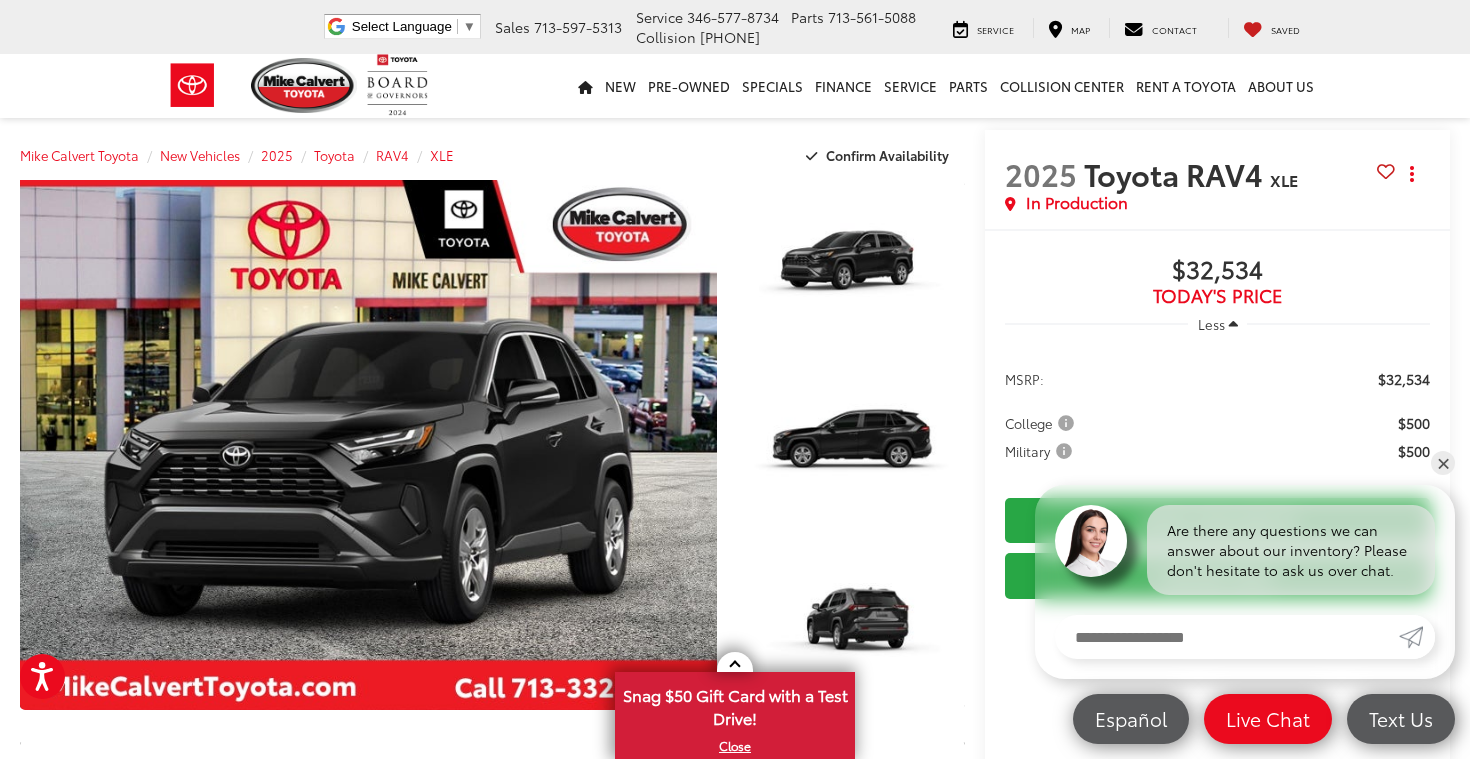 scroll, scrollTop: 0, scrollLeft: 0, axis: both 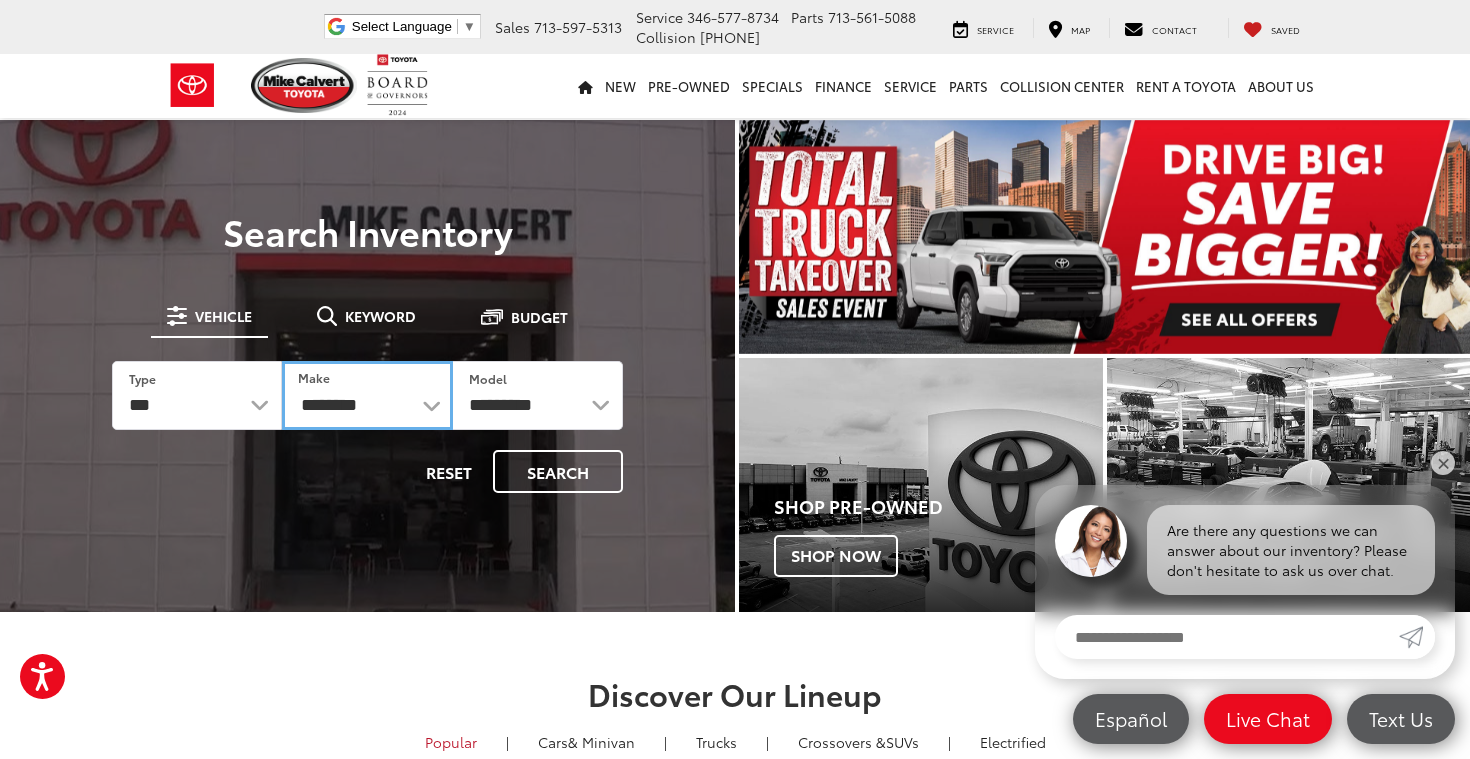 select on "******" 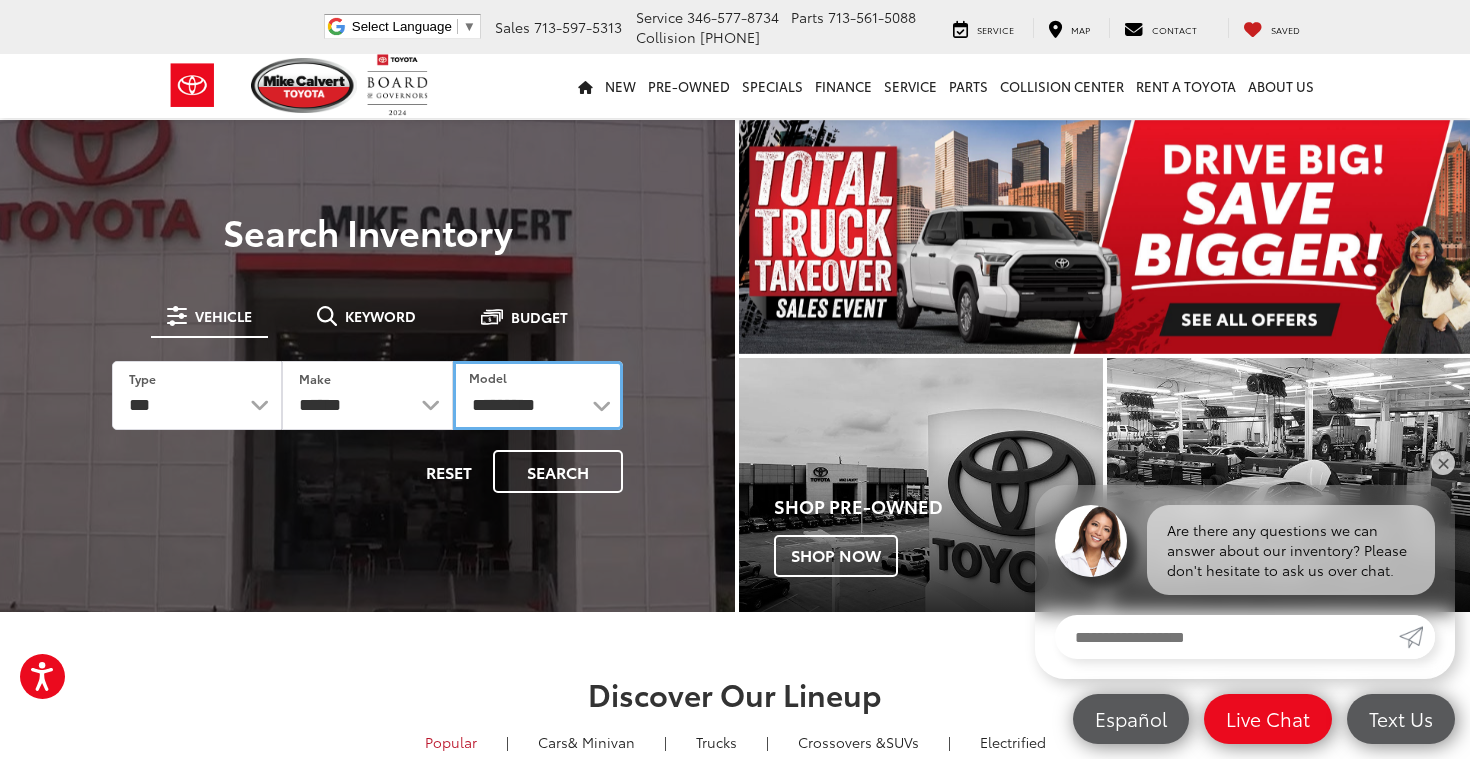select on "****" 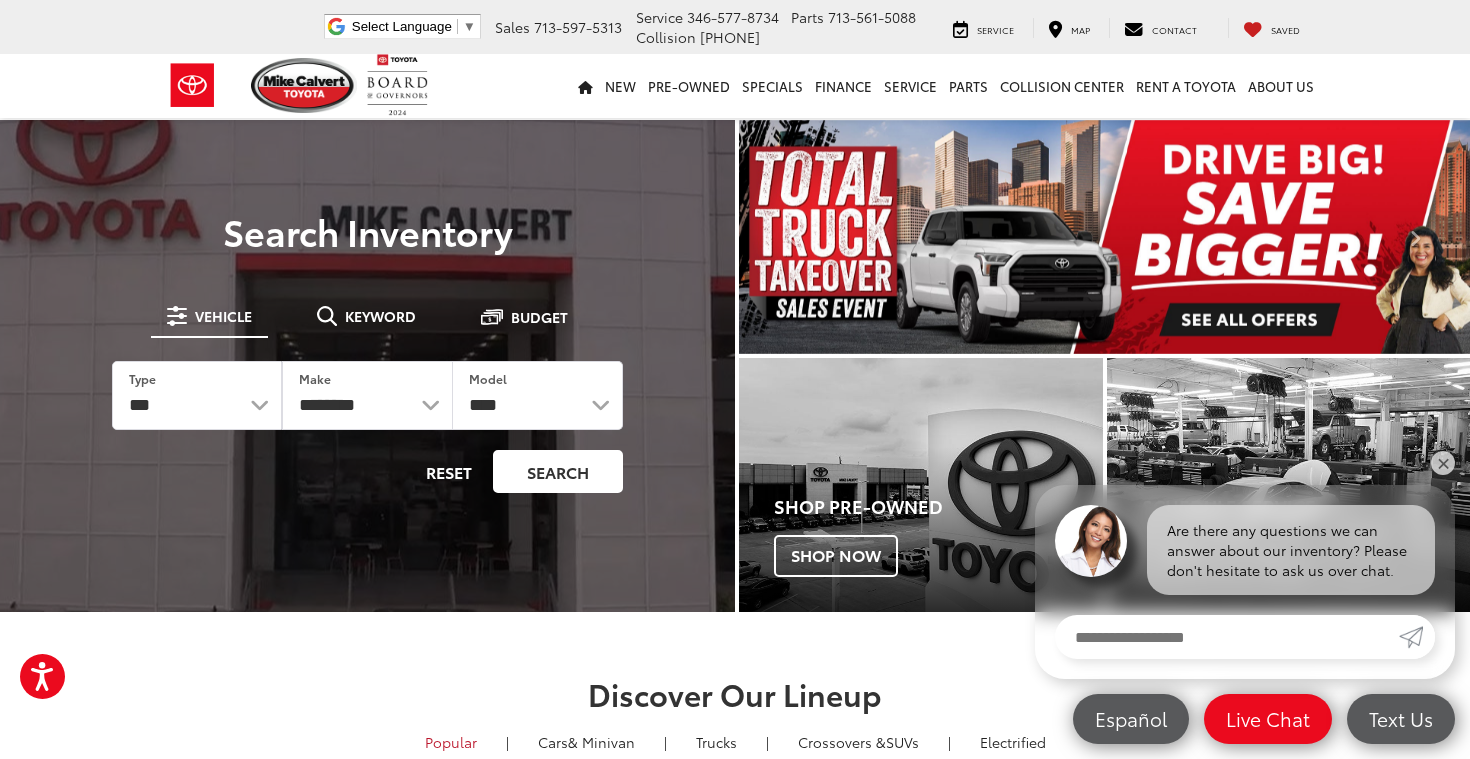 click on "Search" at bounding box center [558, 471] 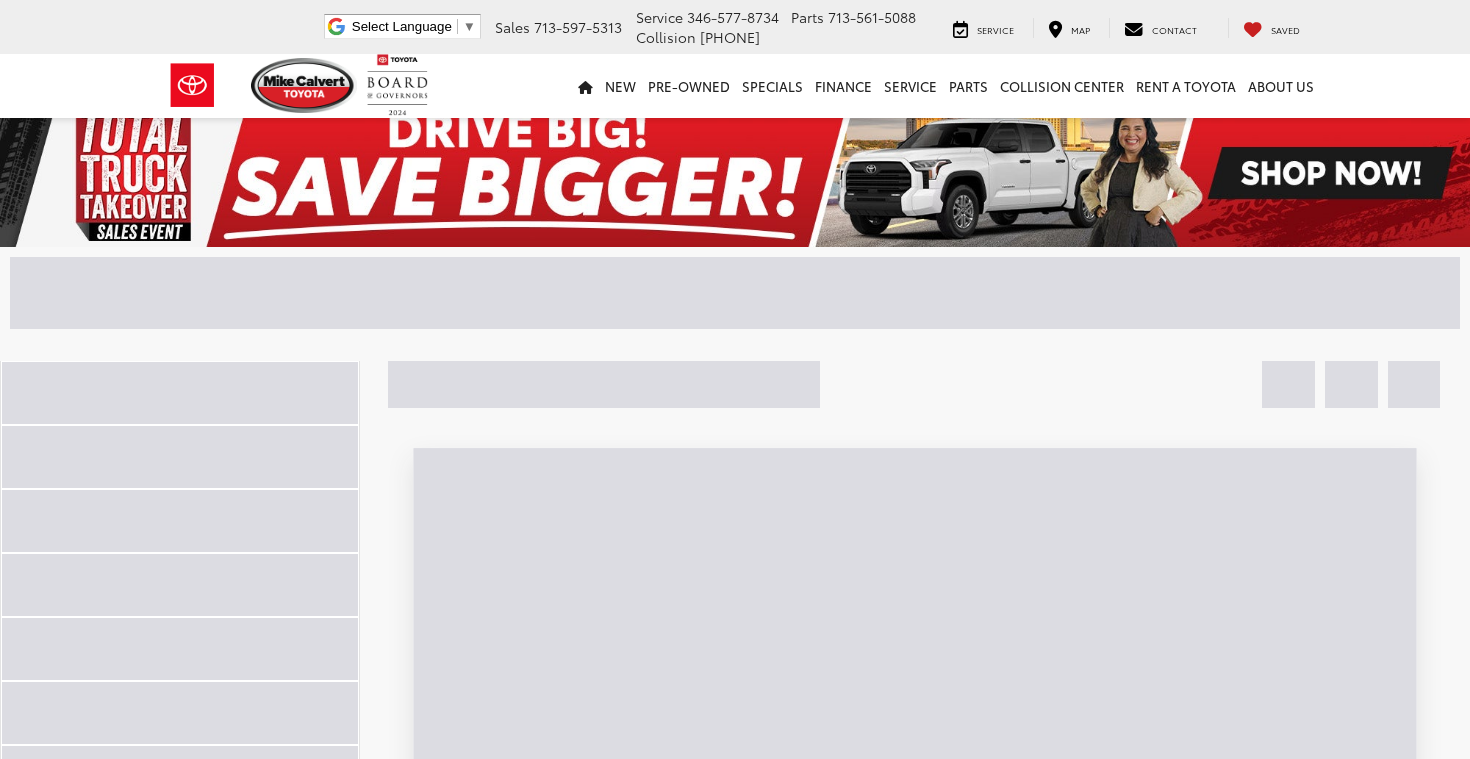 scroll, scrollTop: 0, scrollLeft: 0, axis: both 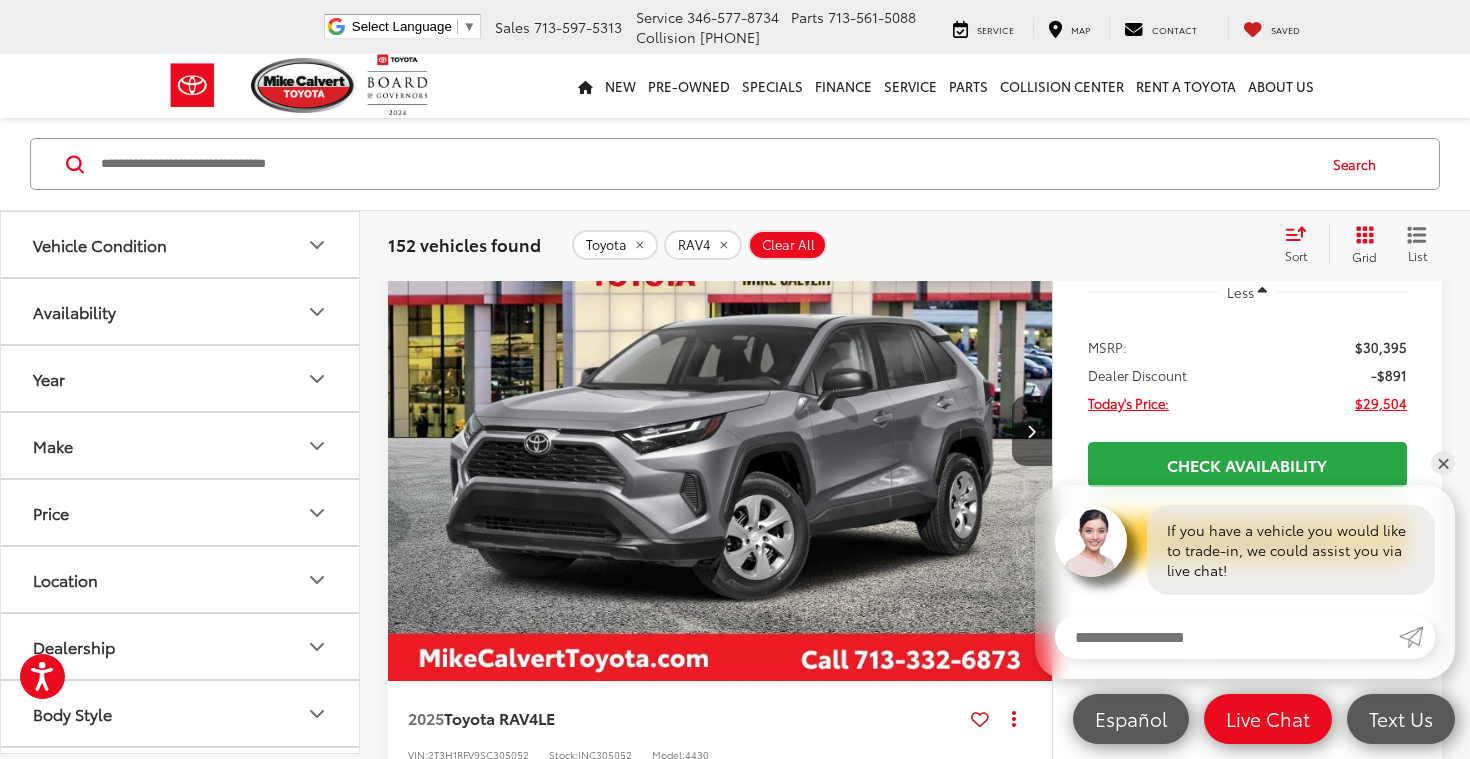 click 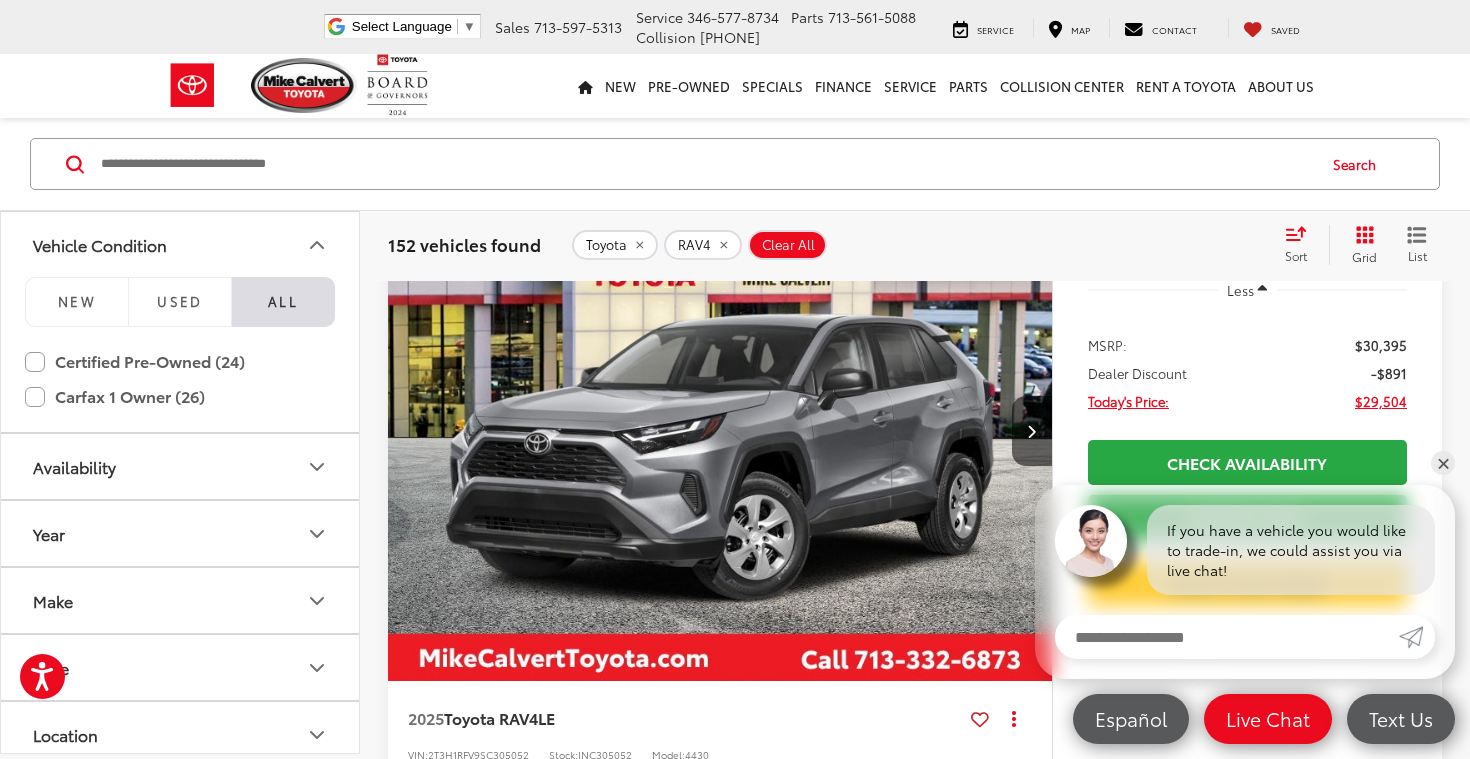 click 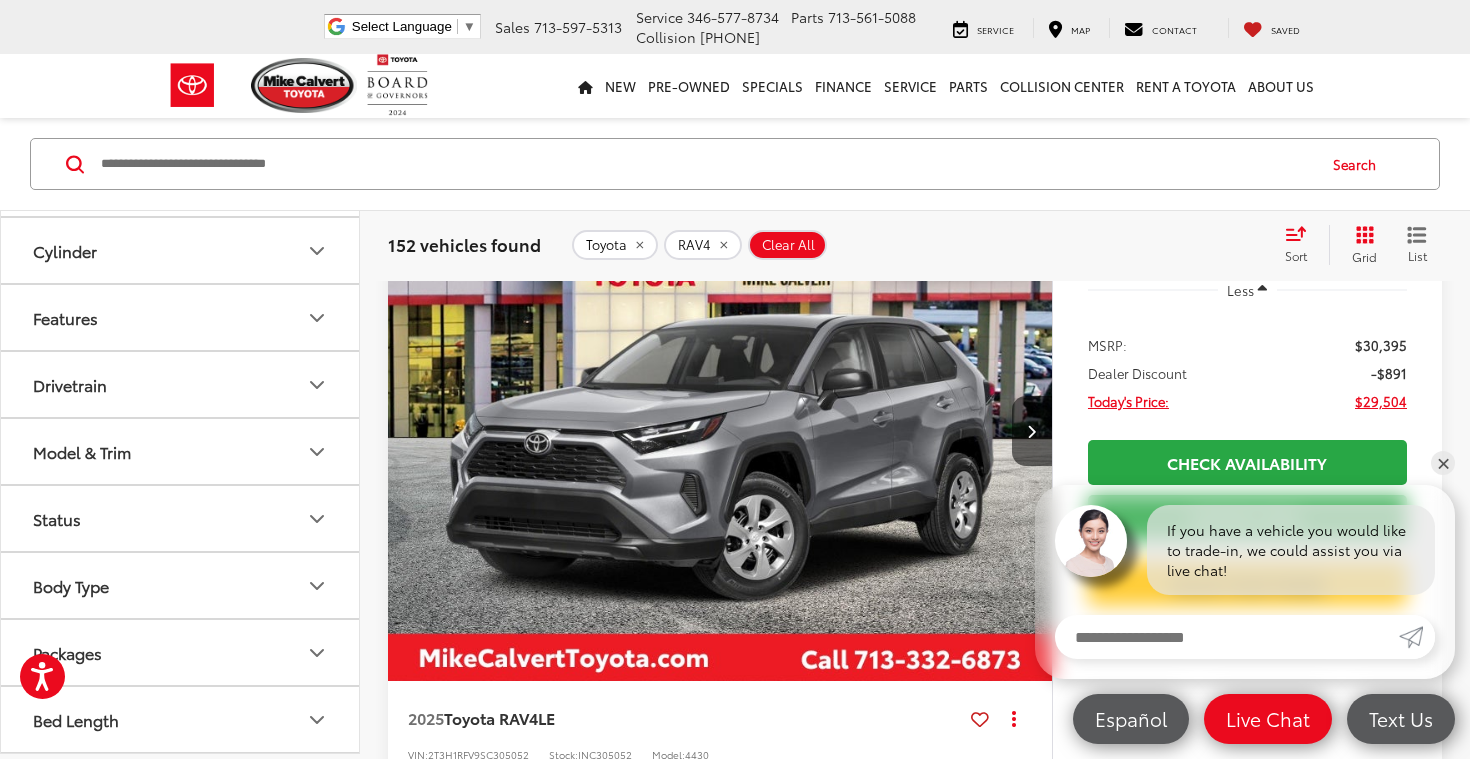 scroll, scrollTop: 664, scrollLeft: 0, axis: vertical 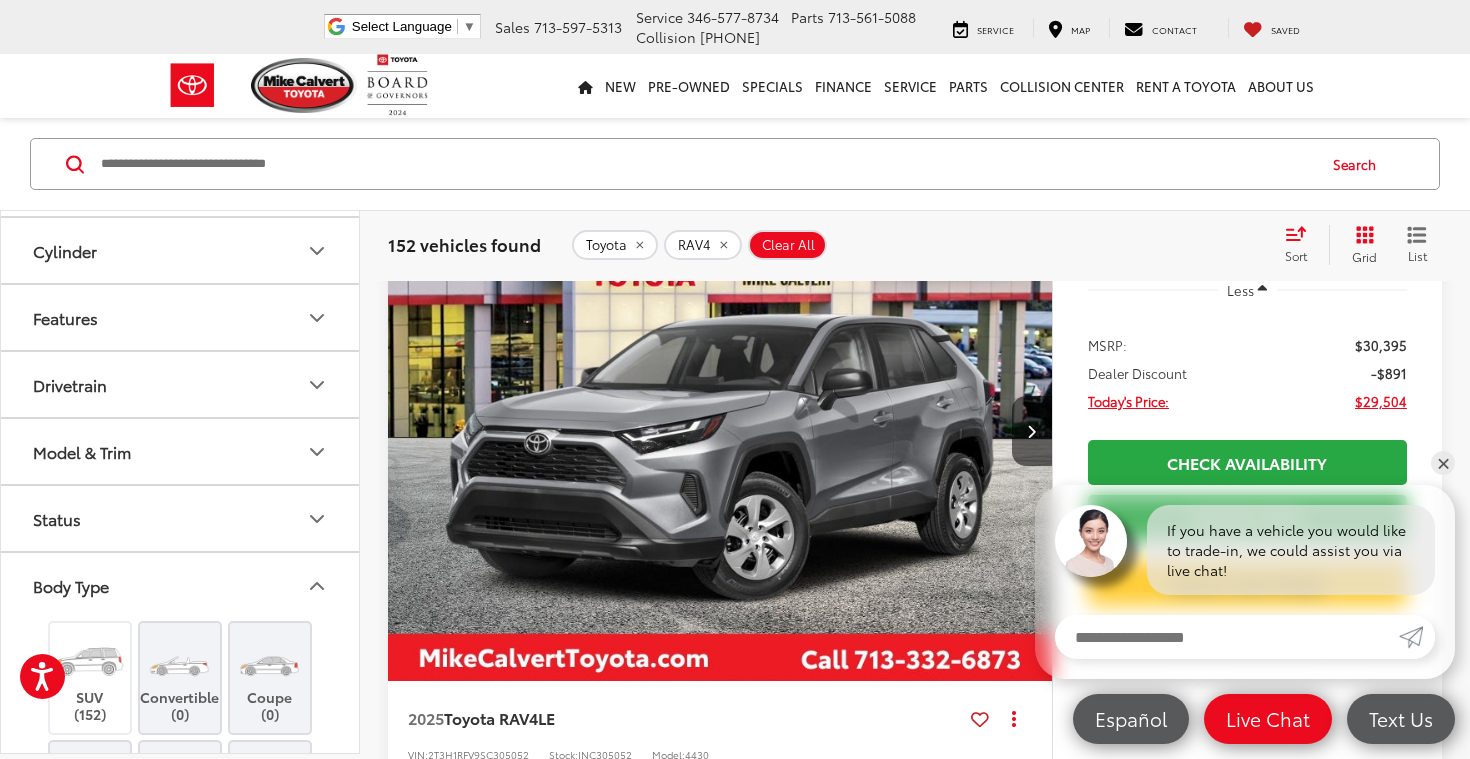 click 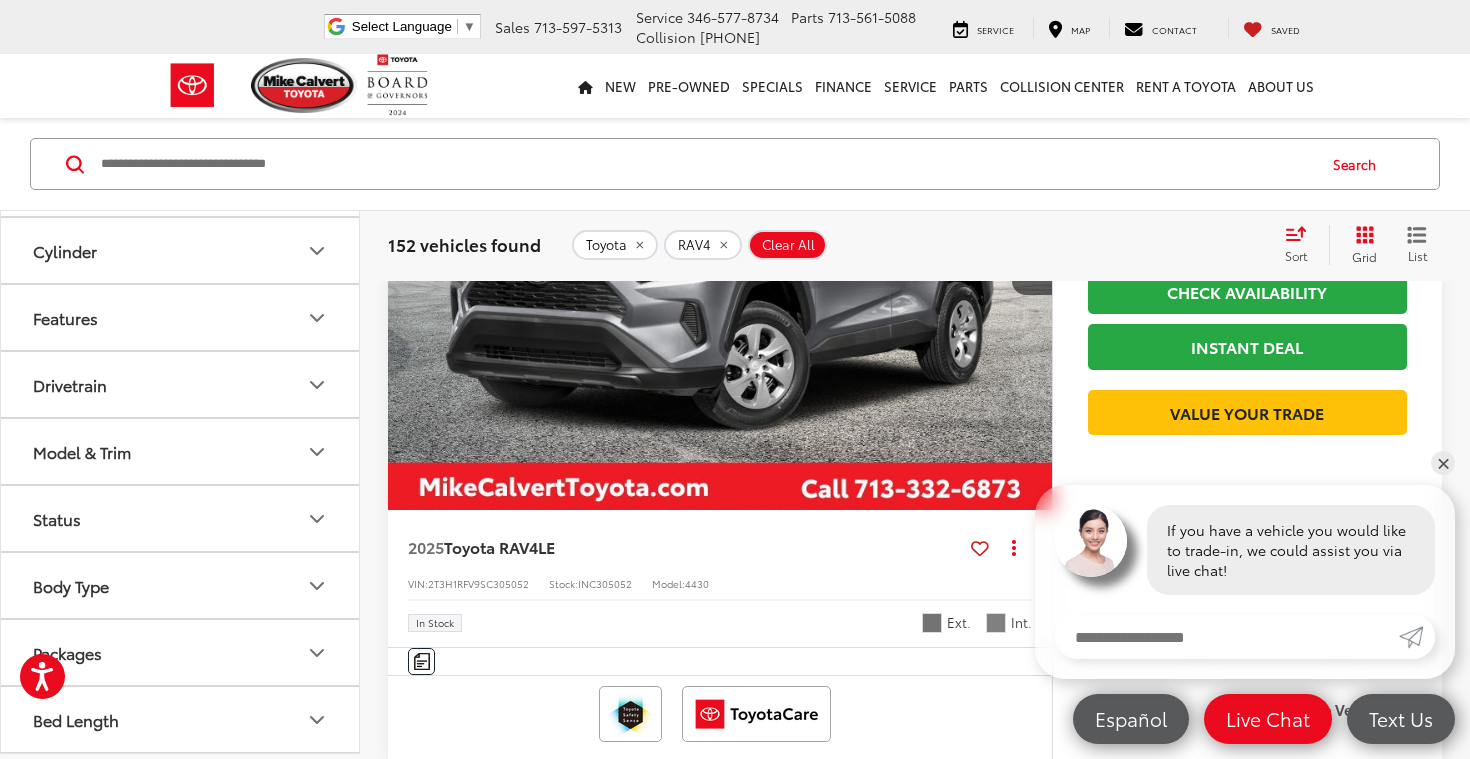scroll, scrollTop: 438, scrollLeft: 0, axis: vertical 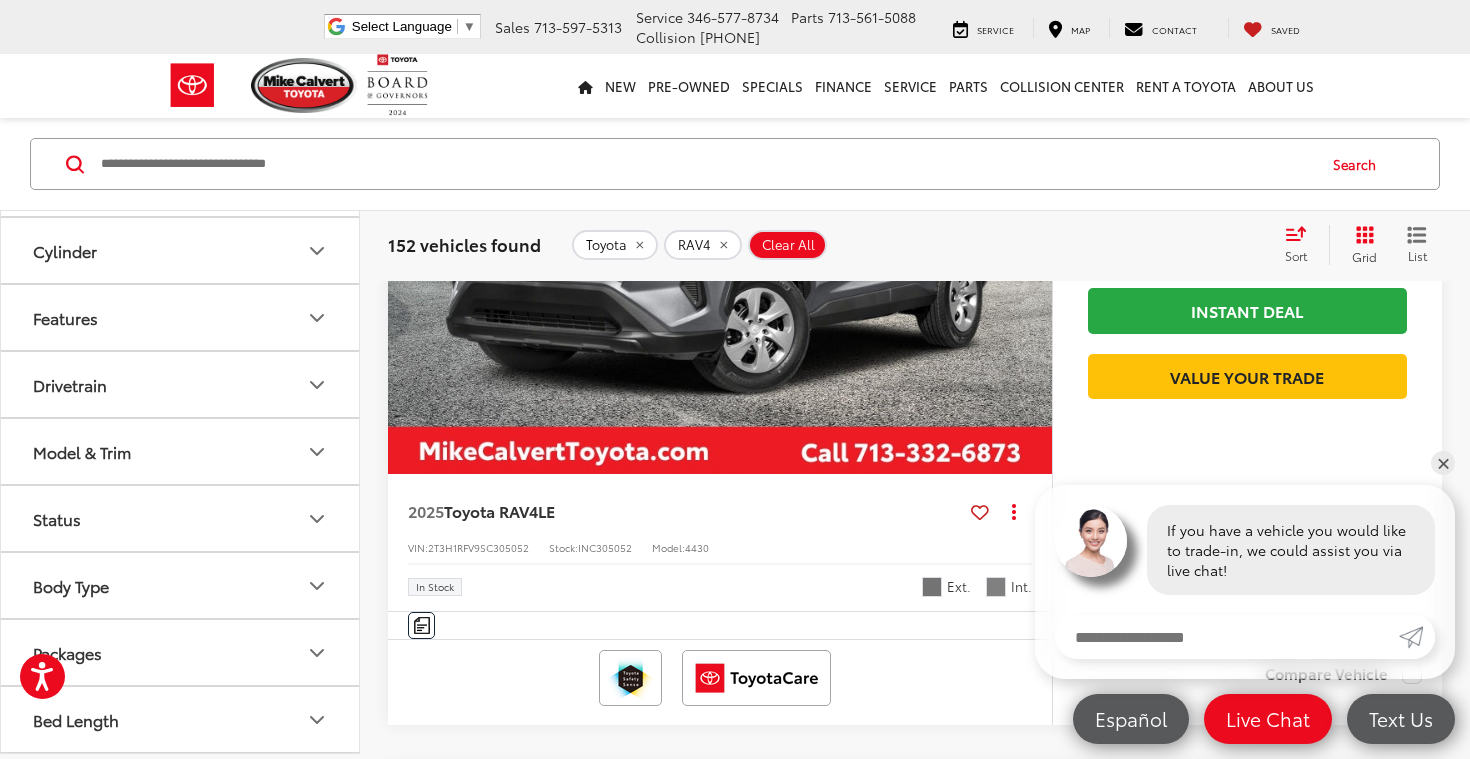 click on "Model & Trim" at bounding box center (181, 451) 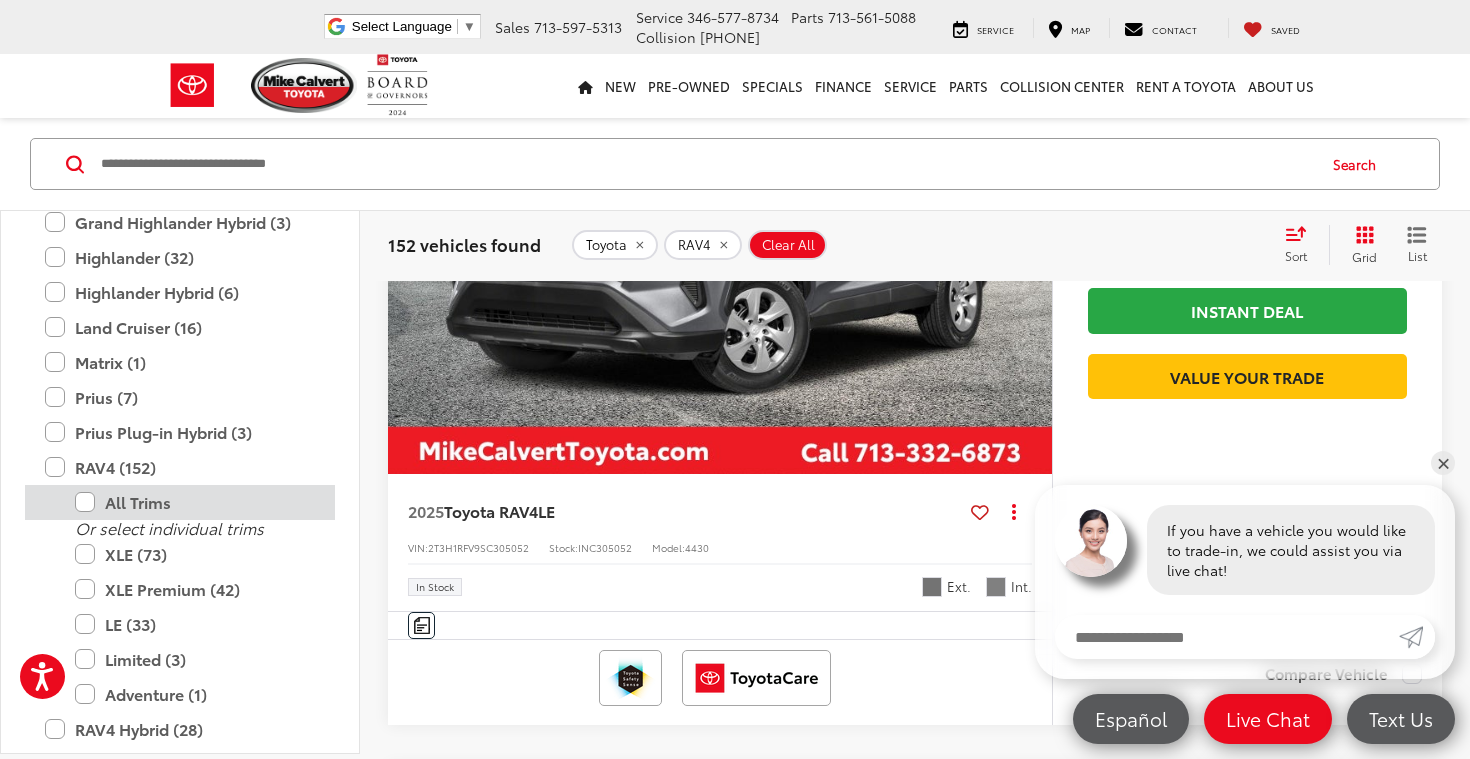 scroll, scrollTop: 1527, scrollLeft: 0, axis: vertical 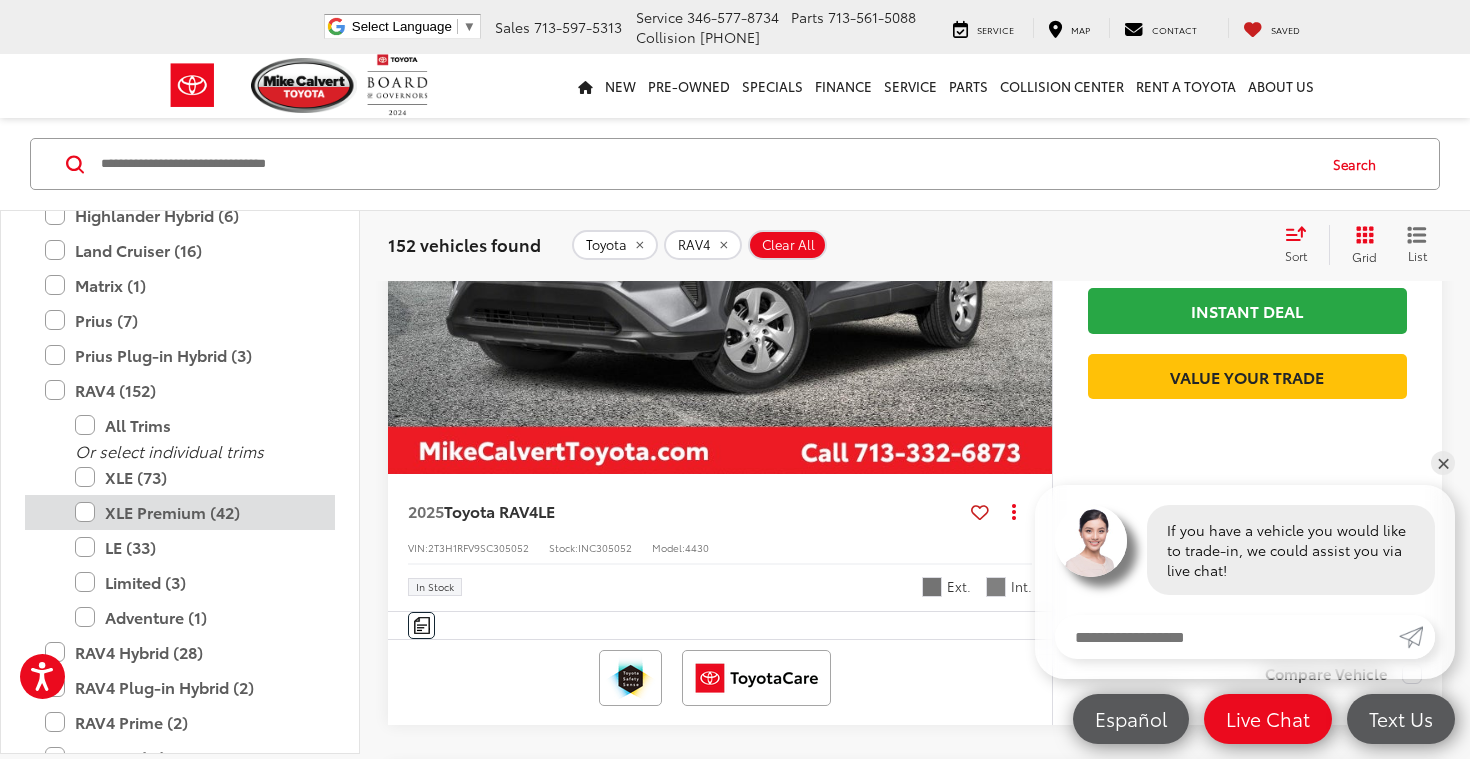 click on "XLE Premium (42)" at bounding box center [195, 512] 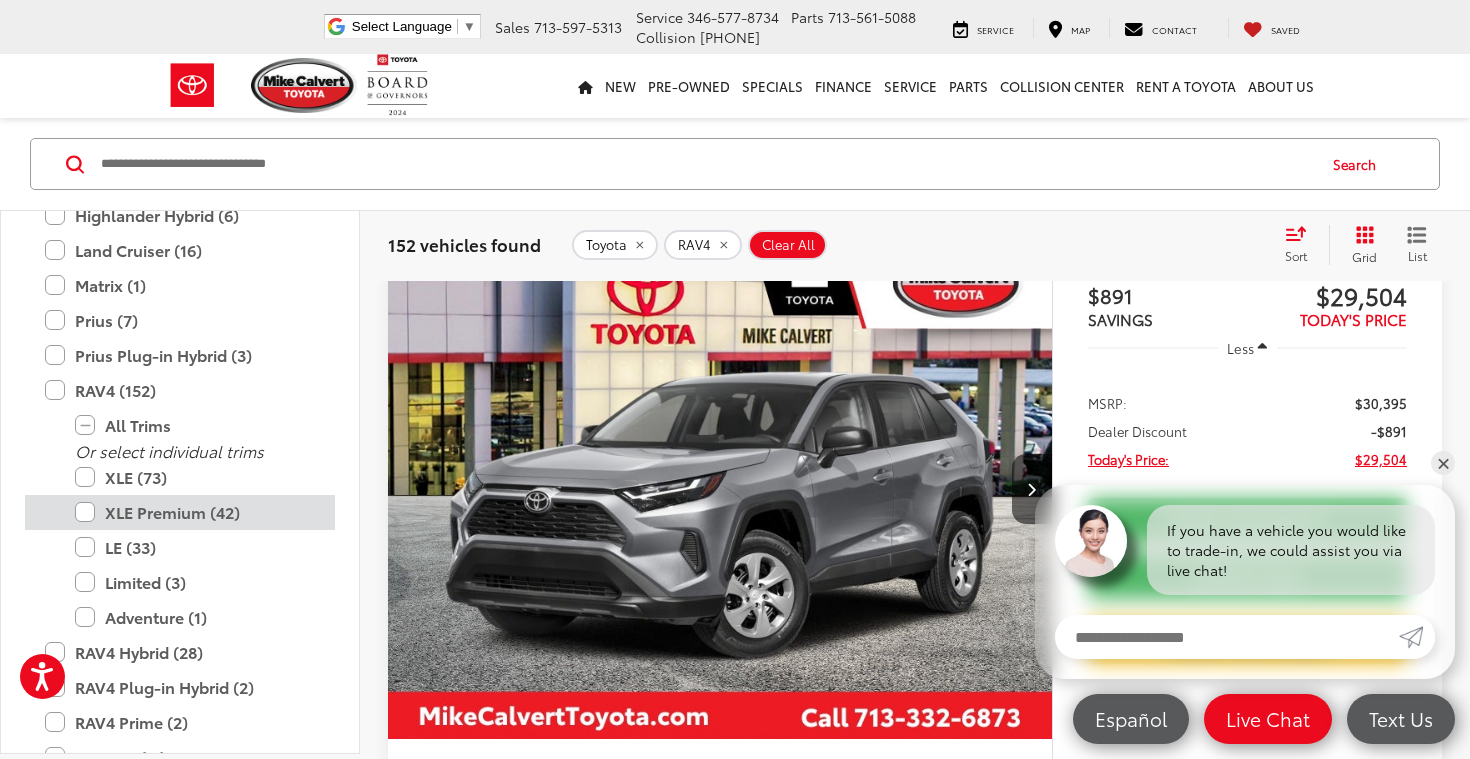 scroll, scrollTop: 129, scrollLeft: 0, axis: vertical 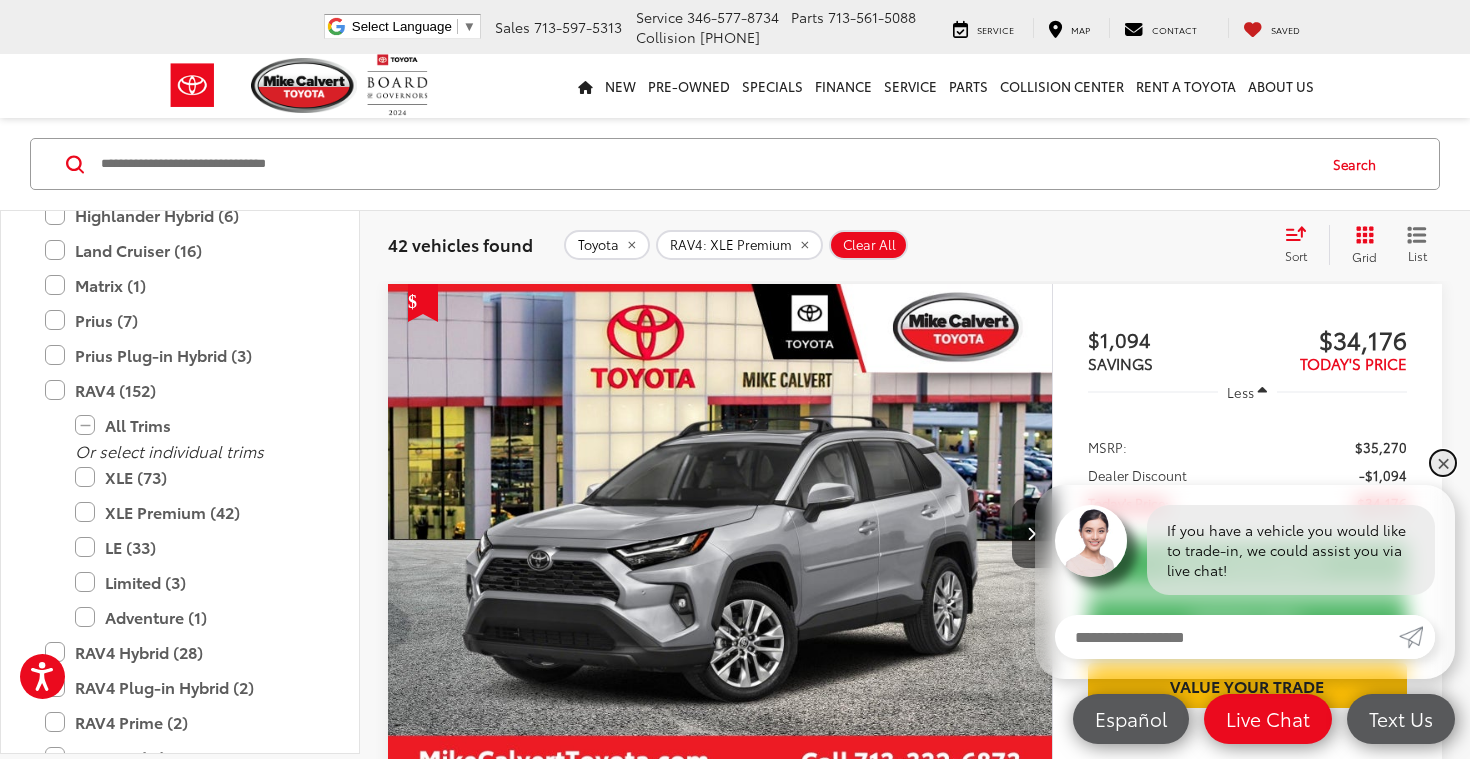 click on "✕" at bounding box center [1443, 463] 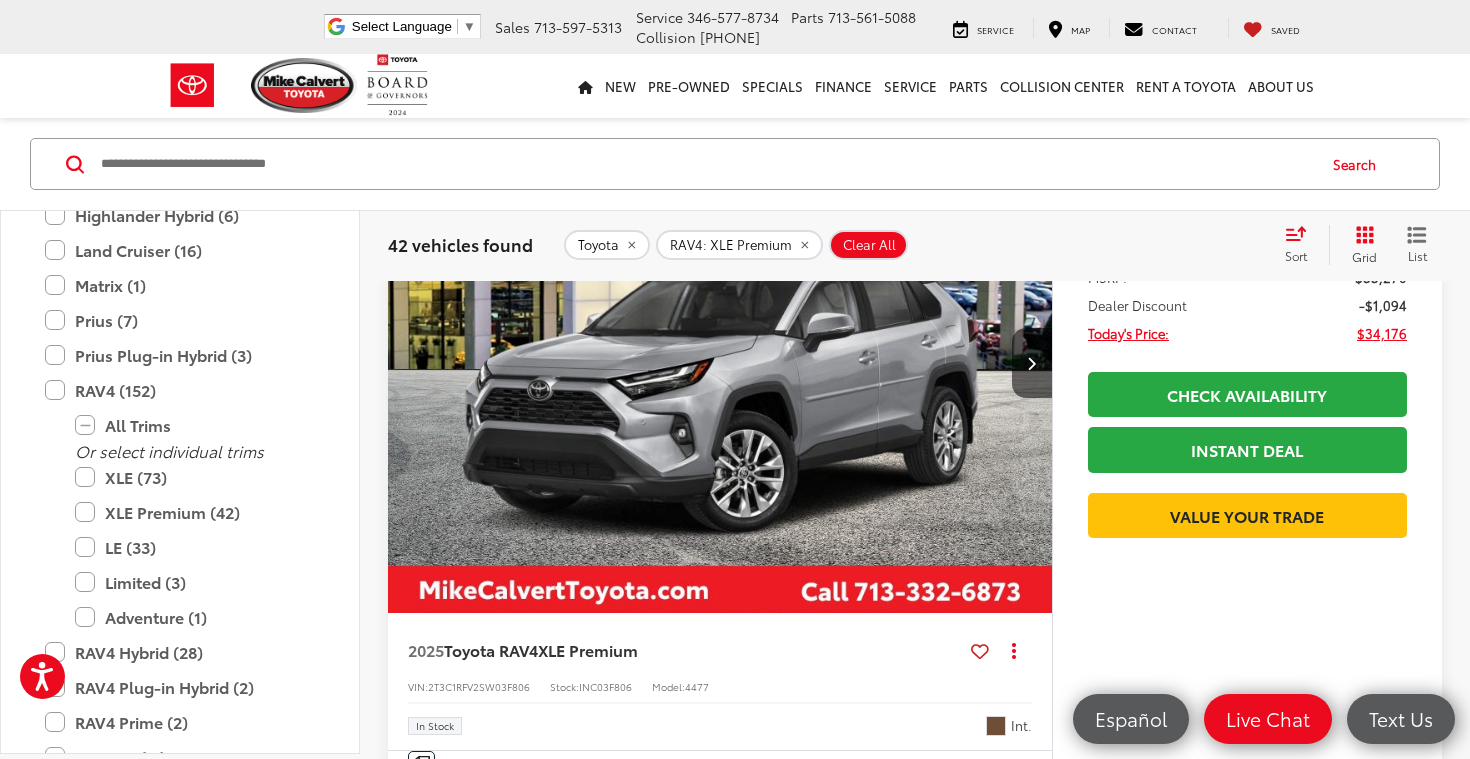 scroll, scrollTop: 301, scrollLeft: 0, axis: vertical 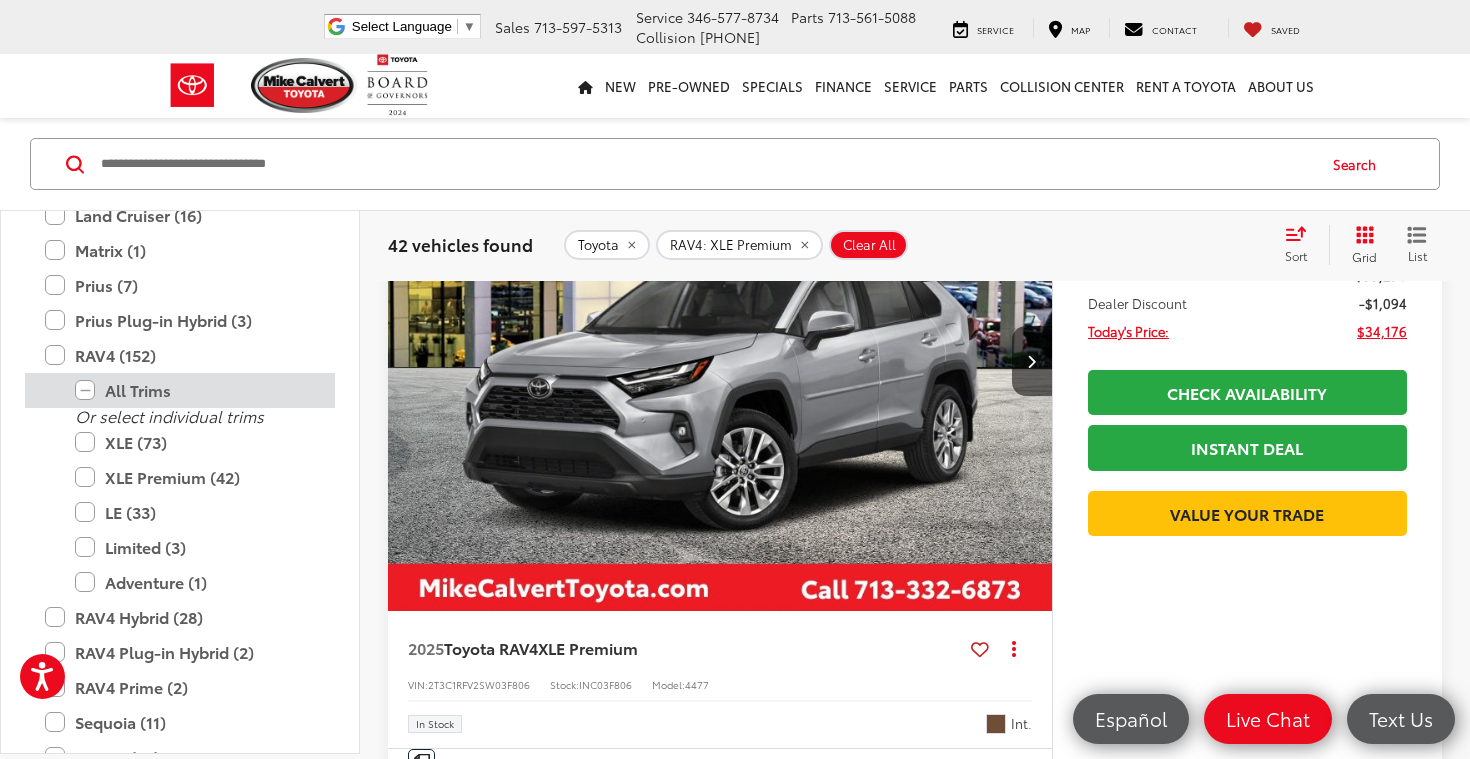 click on "All Trims" at bounding box center [195, 390] 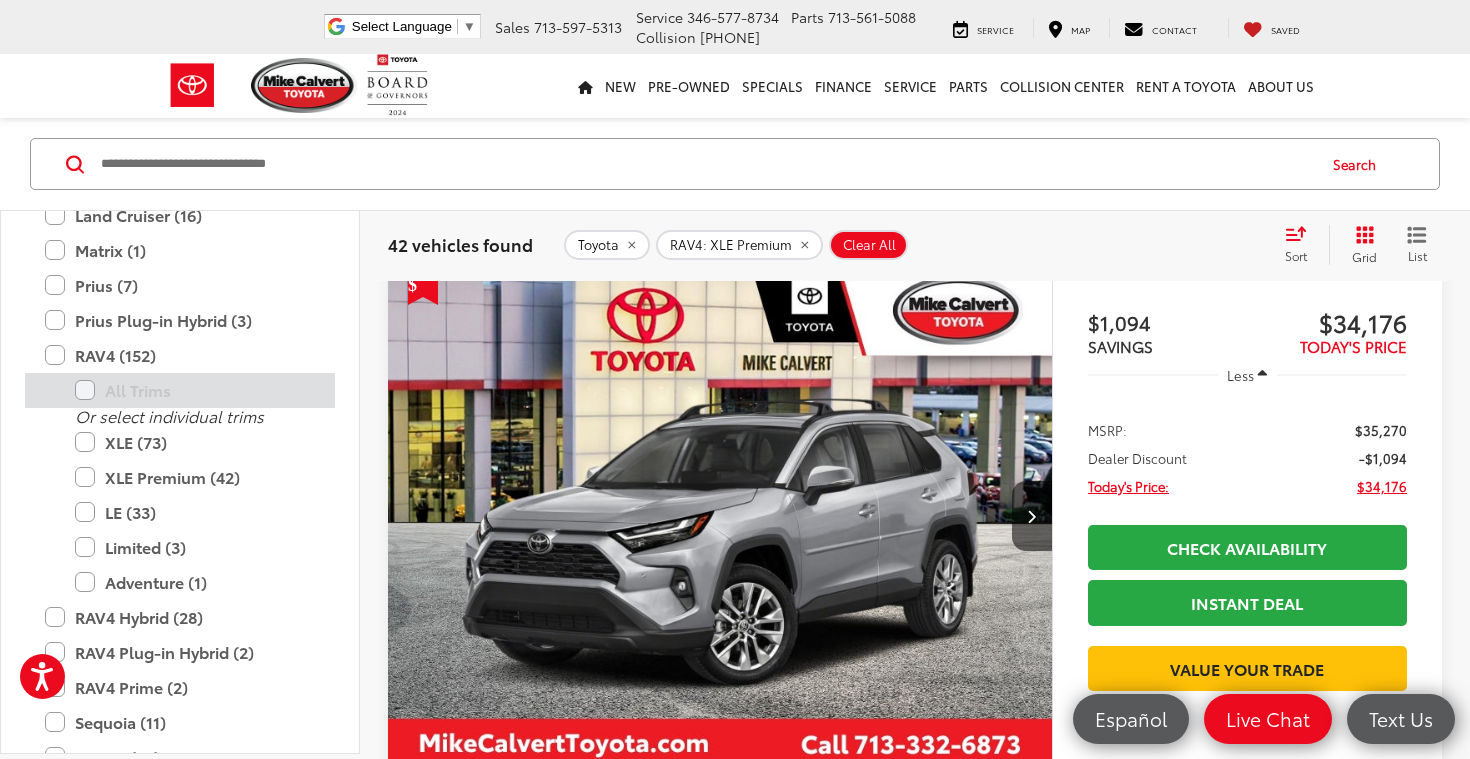 scroll, scrollTop: 129, scrollLeft: 0, axis: vertical 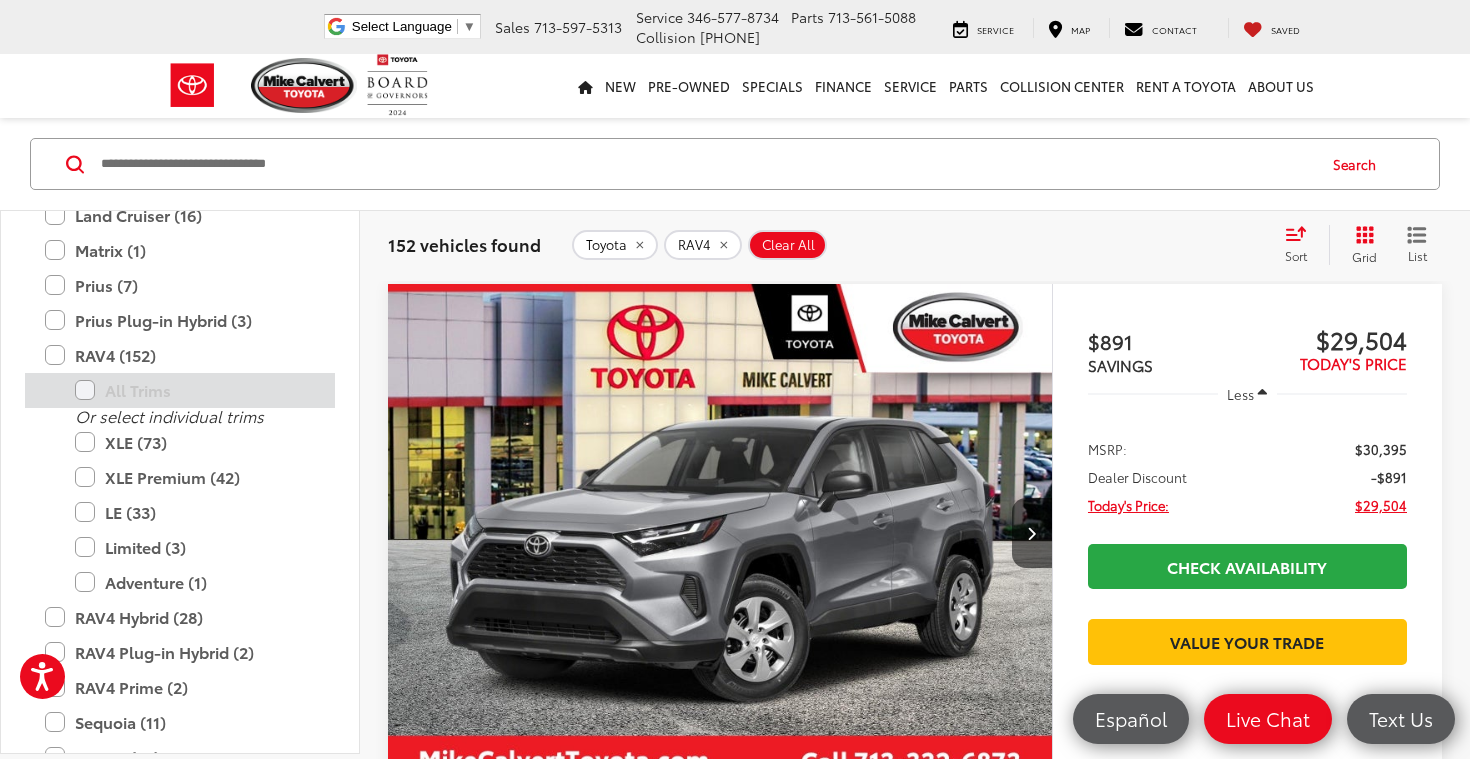 click on "All Trims" at bounding box center [195, 390] 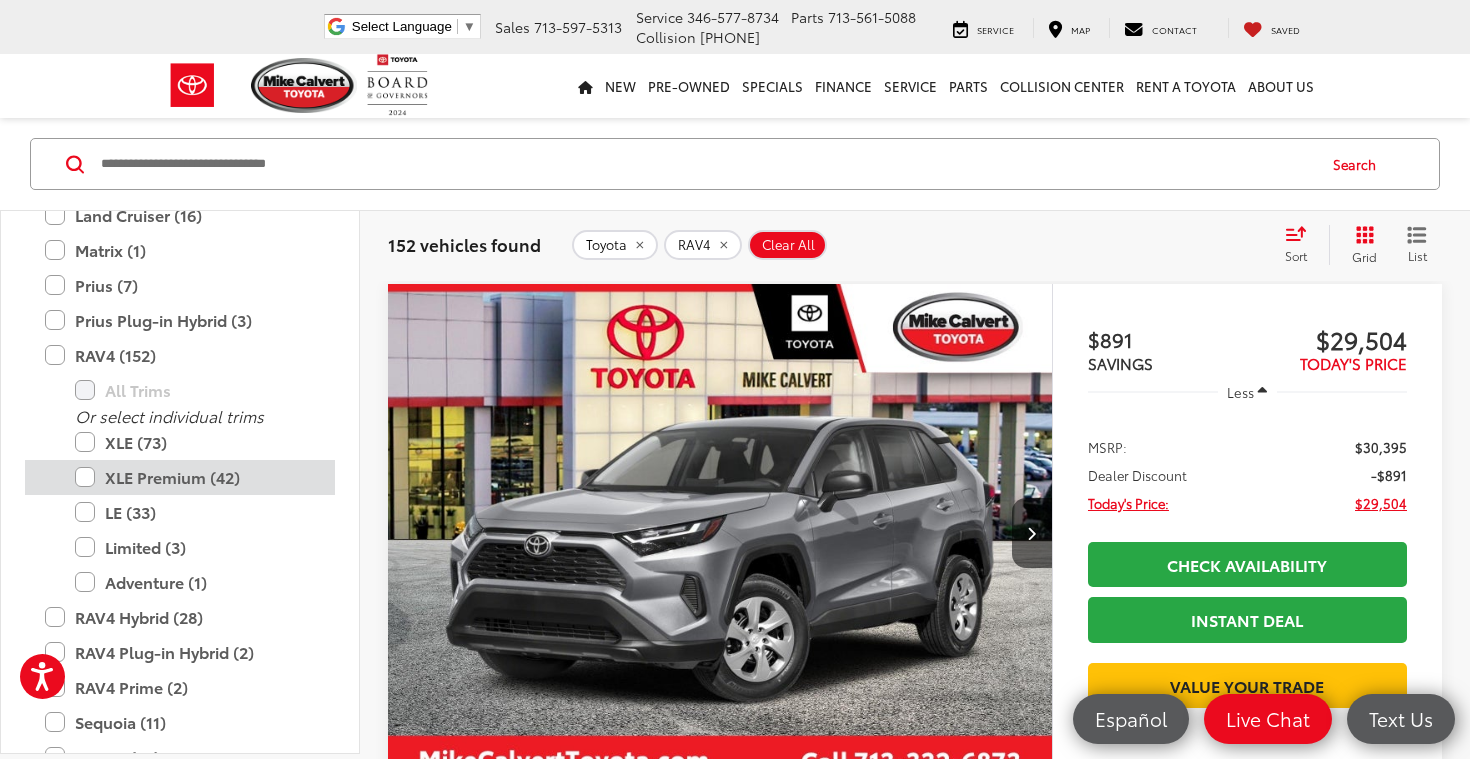 click on "XLE Premium (42)" at bounding box center (195, 477) 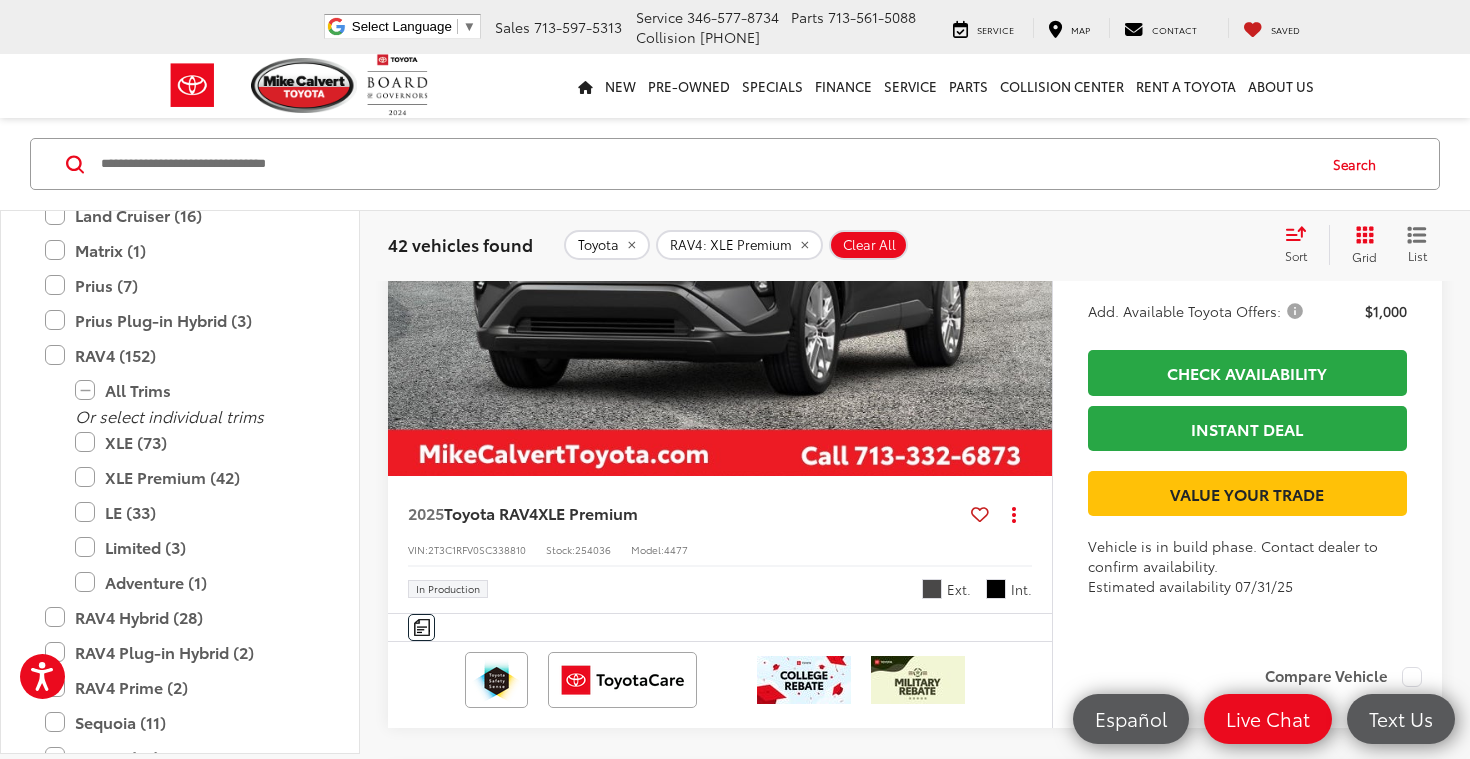 scroll, scrollTop: 2807, scrollLeft: 0, axis: vertical 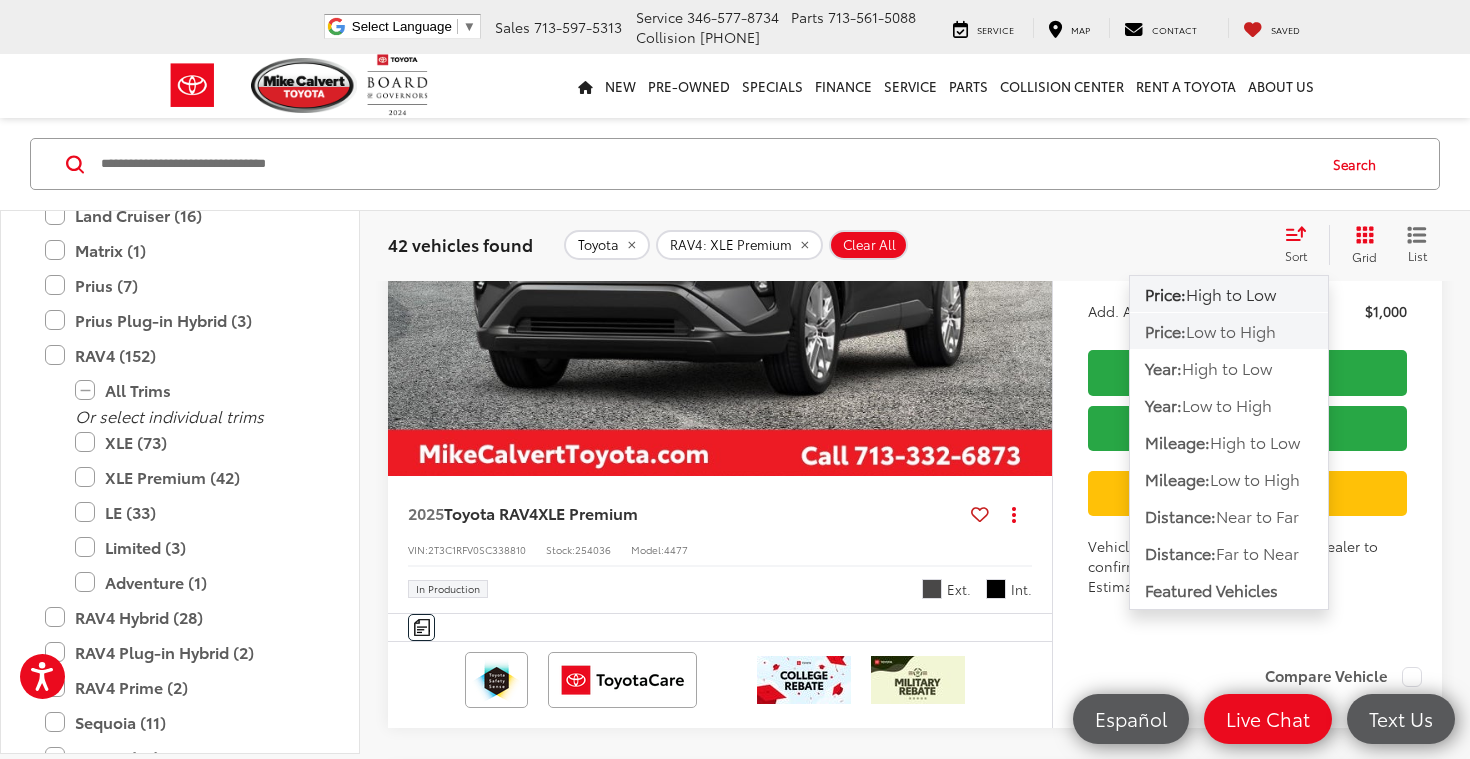 click on "Low to High" at bounding box center (1231, 330) 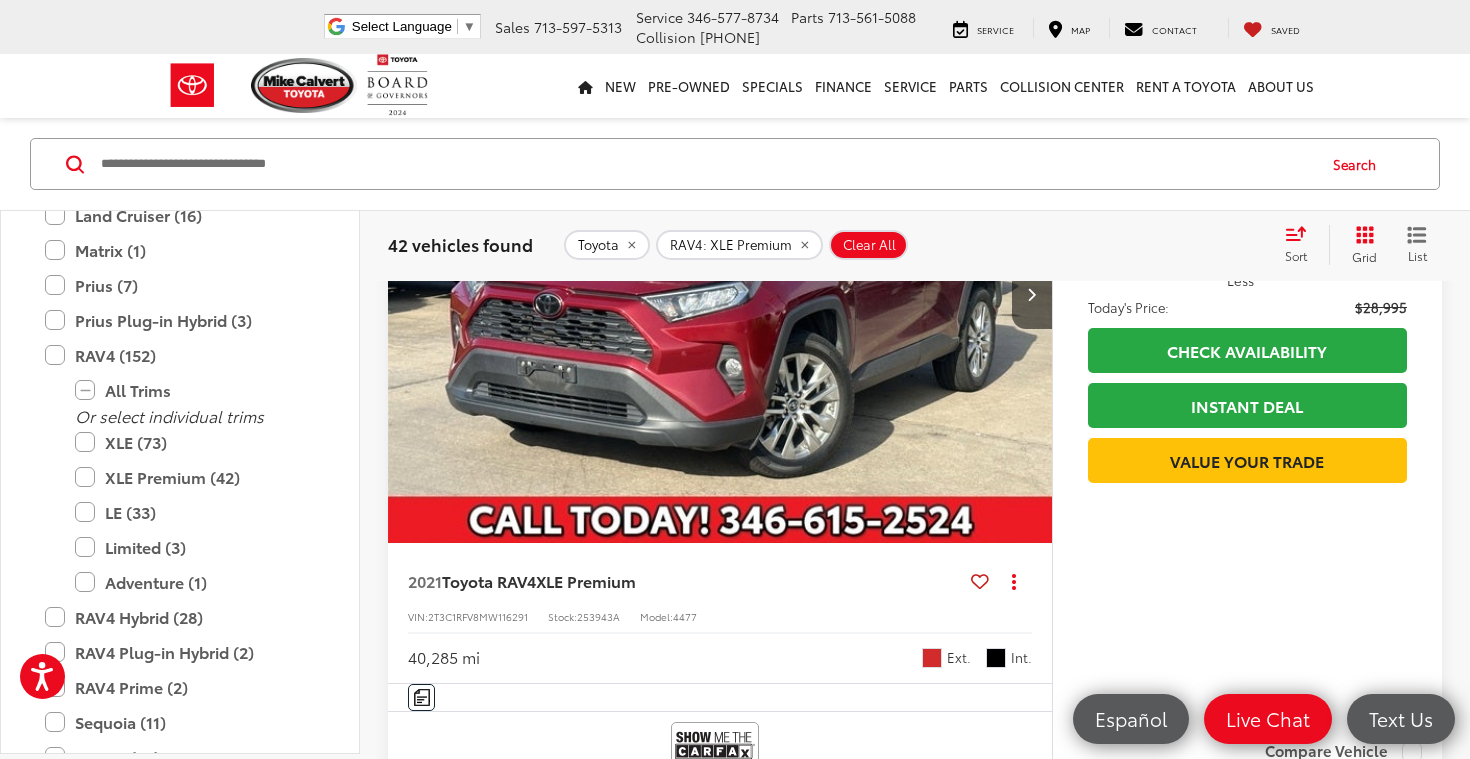 scroll, scrollTop: 1457, scrollLeft: 0, axis: vertical 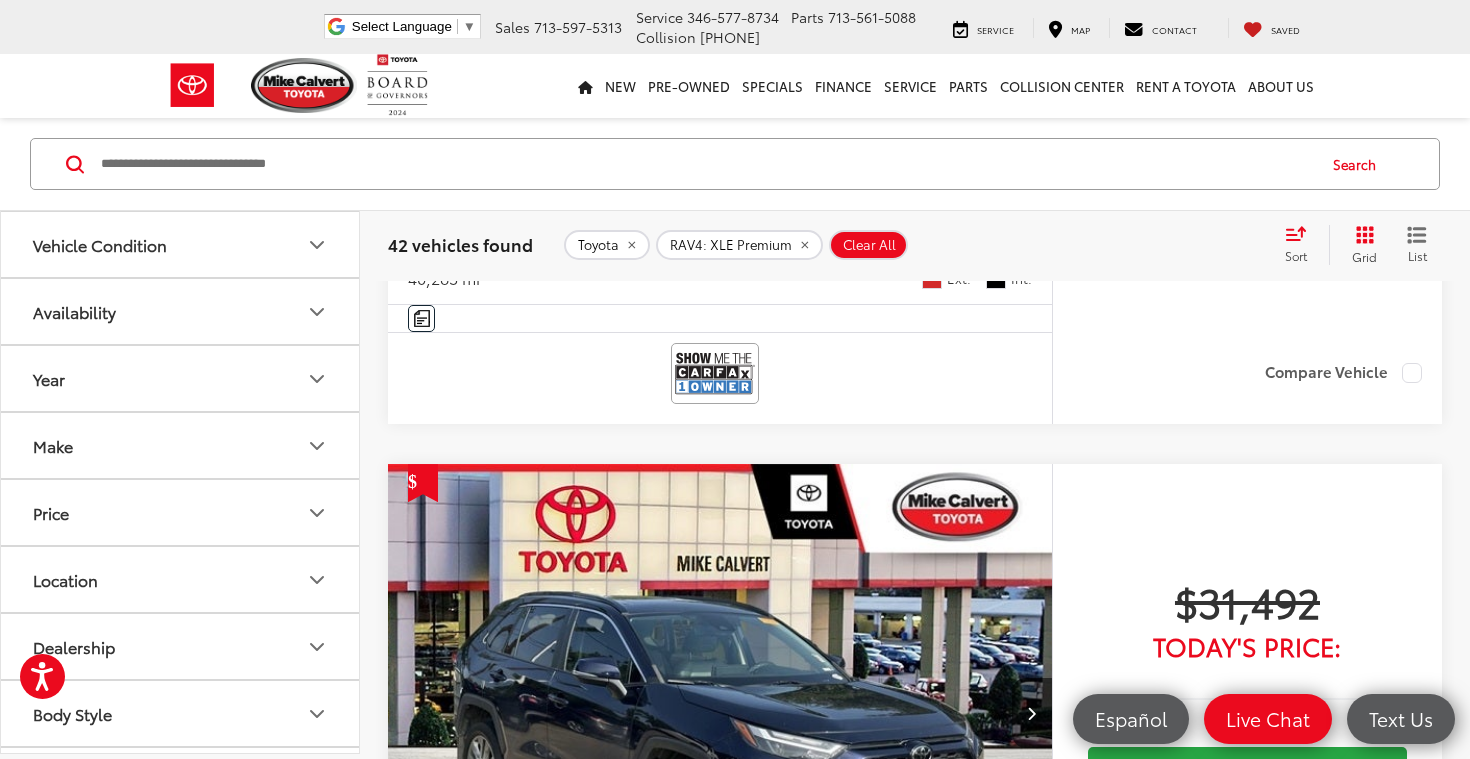 click on "Year" at bounding box center [181, 378] 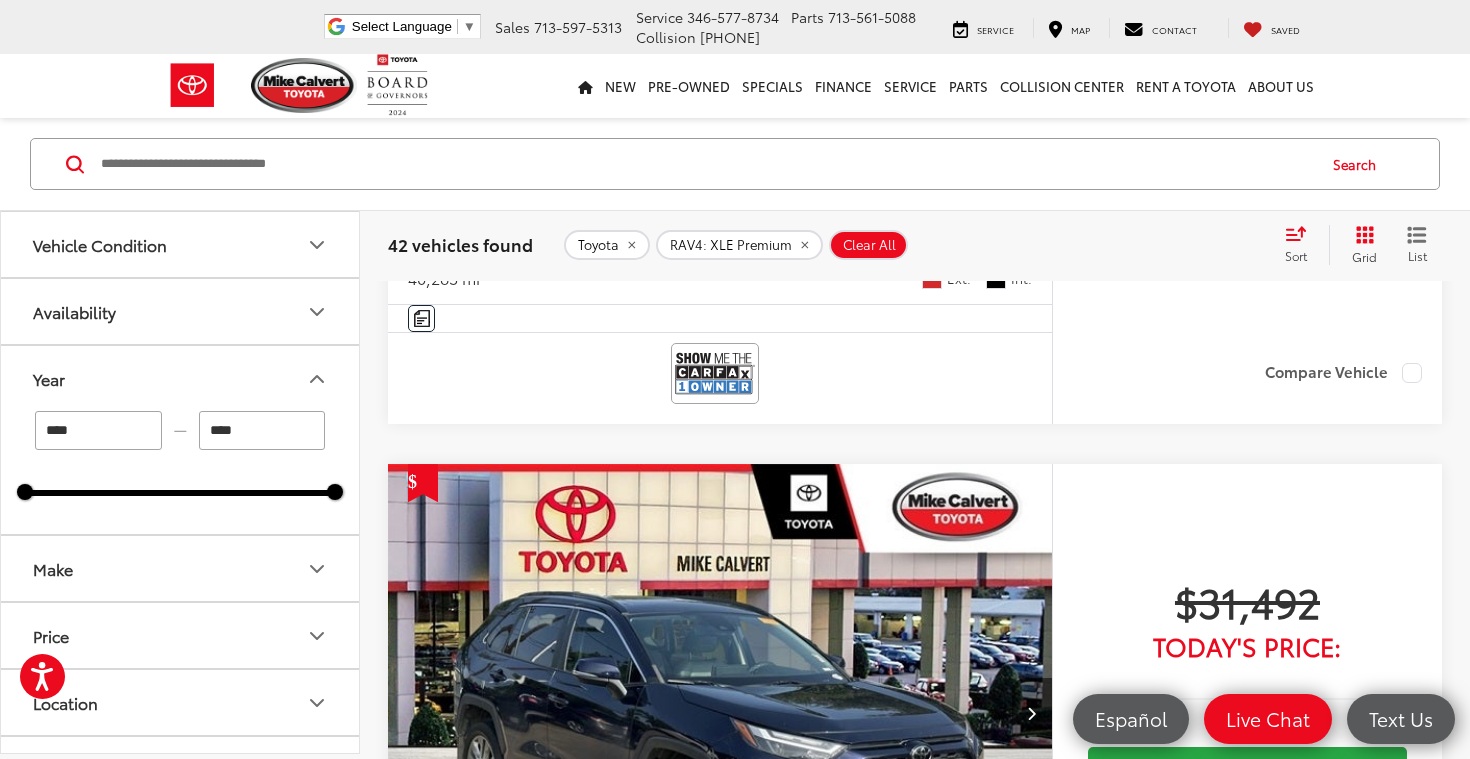 click on "****" at bounding box center [98, 430] 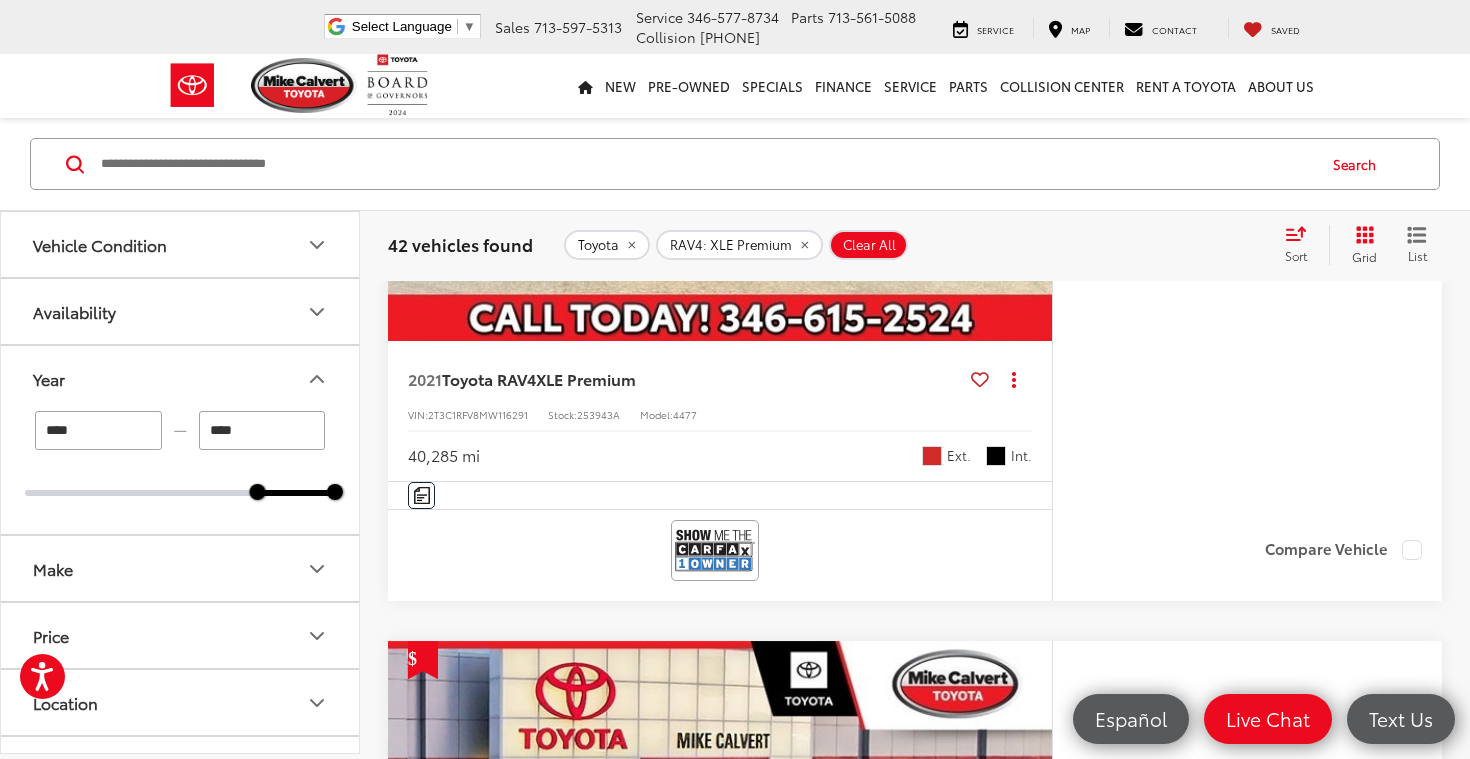 click 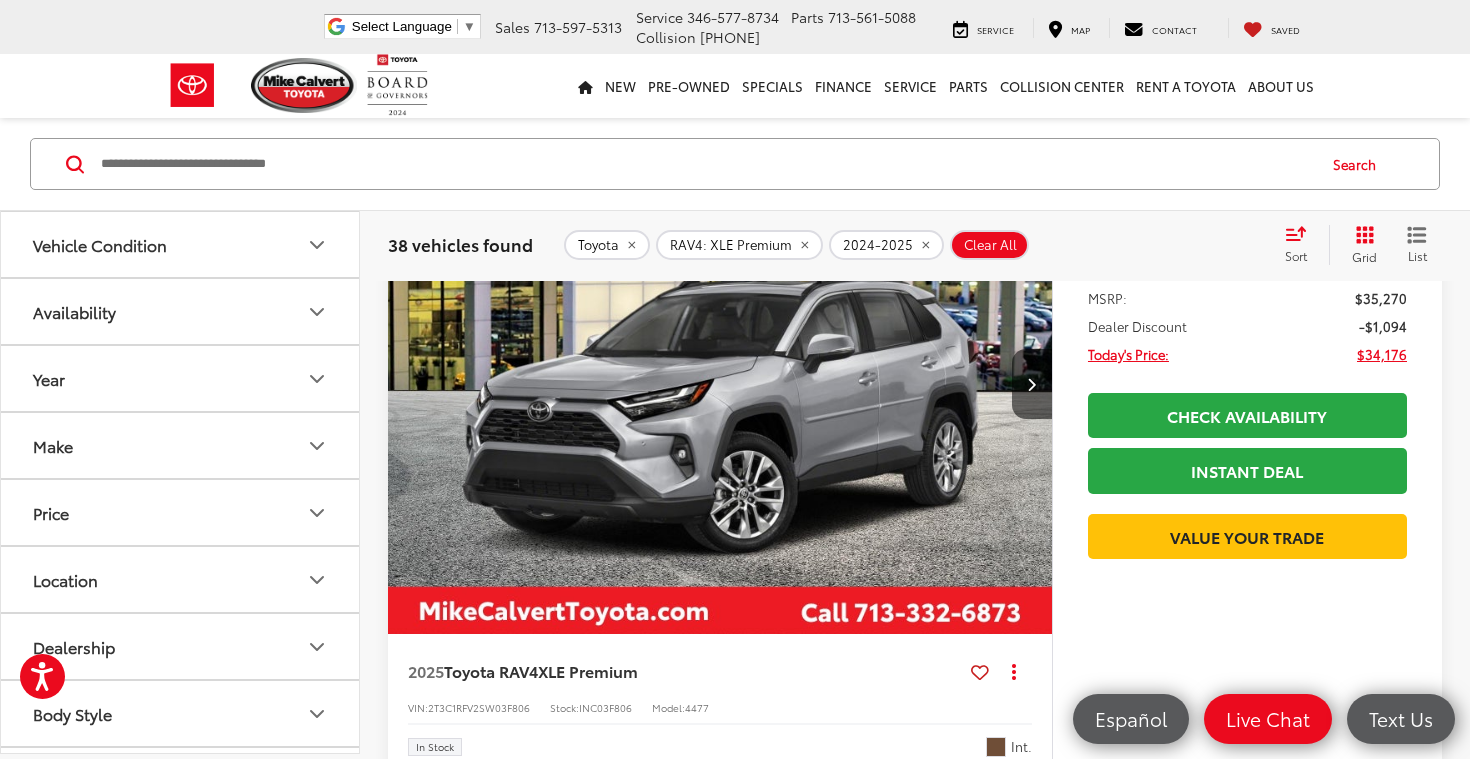 scroll, scrollTop: 279, scrollLeft: 0, axis: vertical 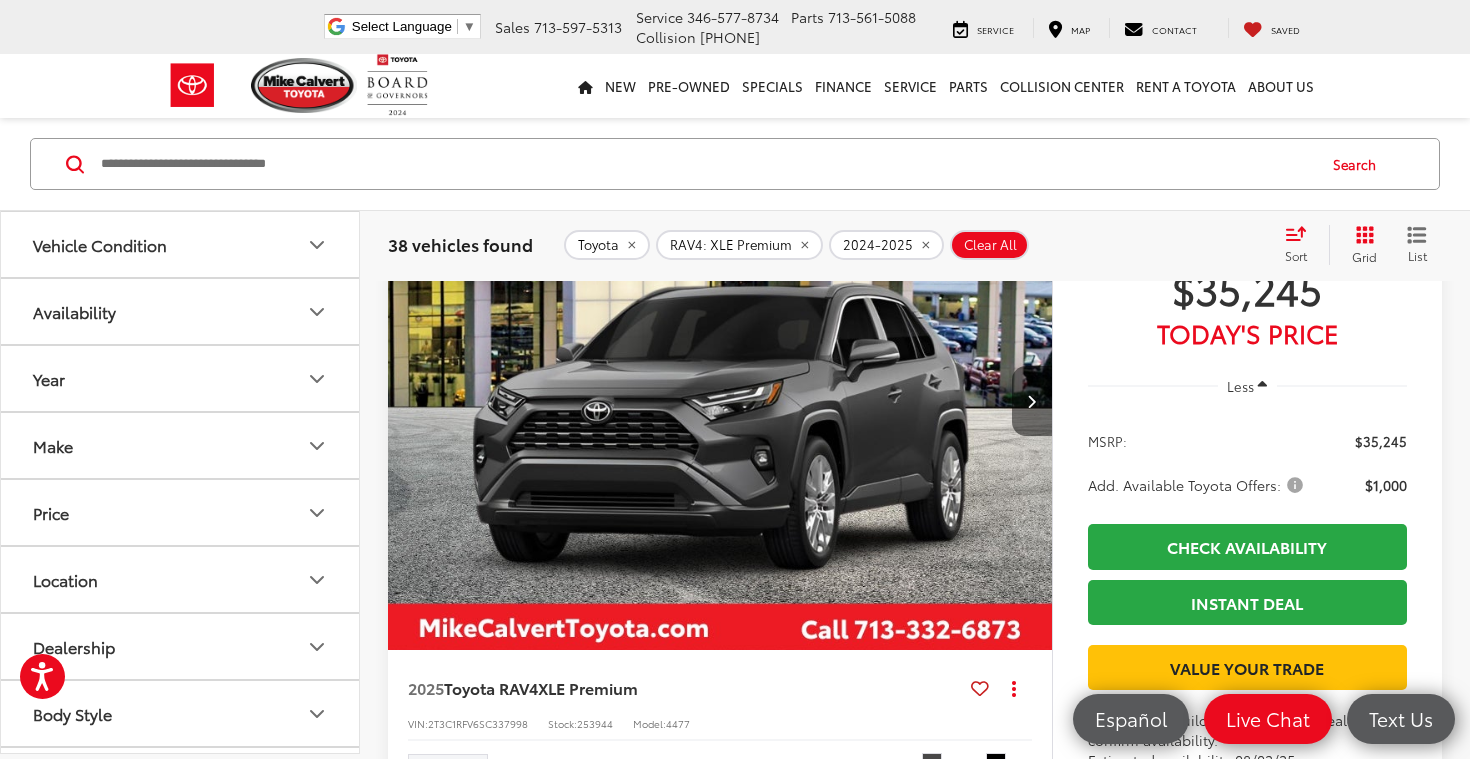 click at bounding box center (1032, 401) 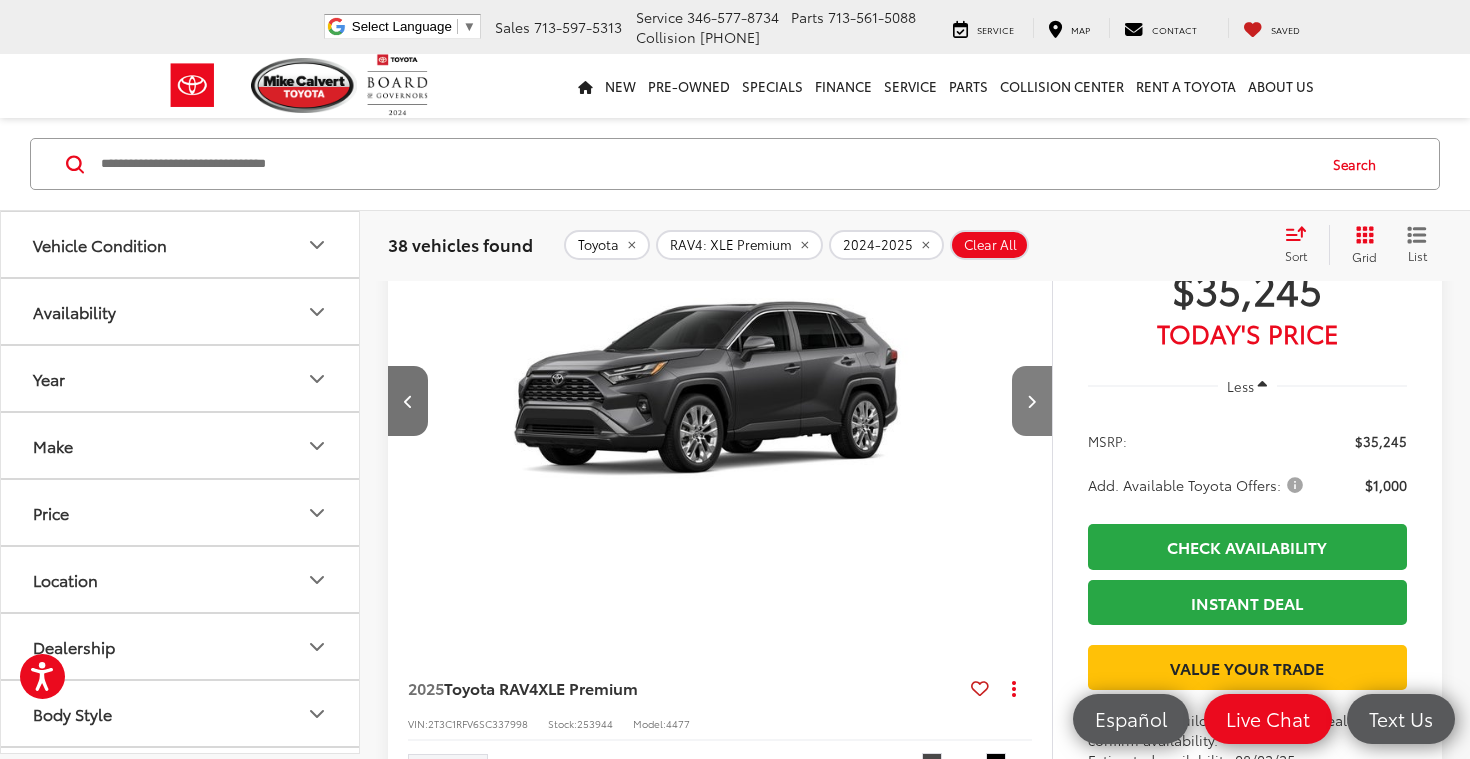 click at bounding box center (1032, 401) 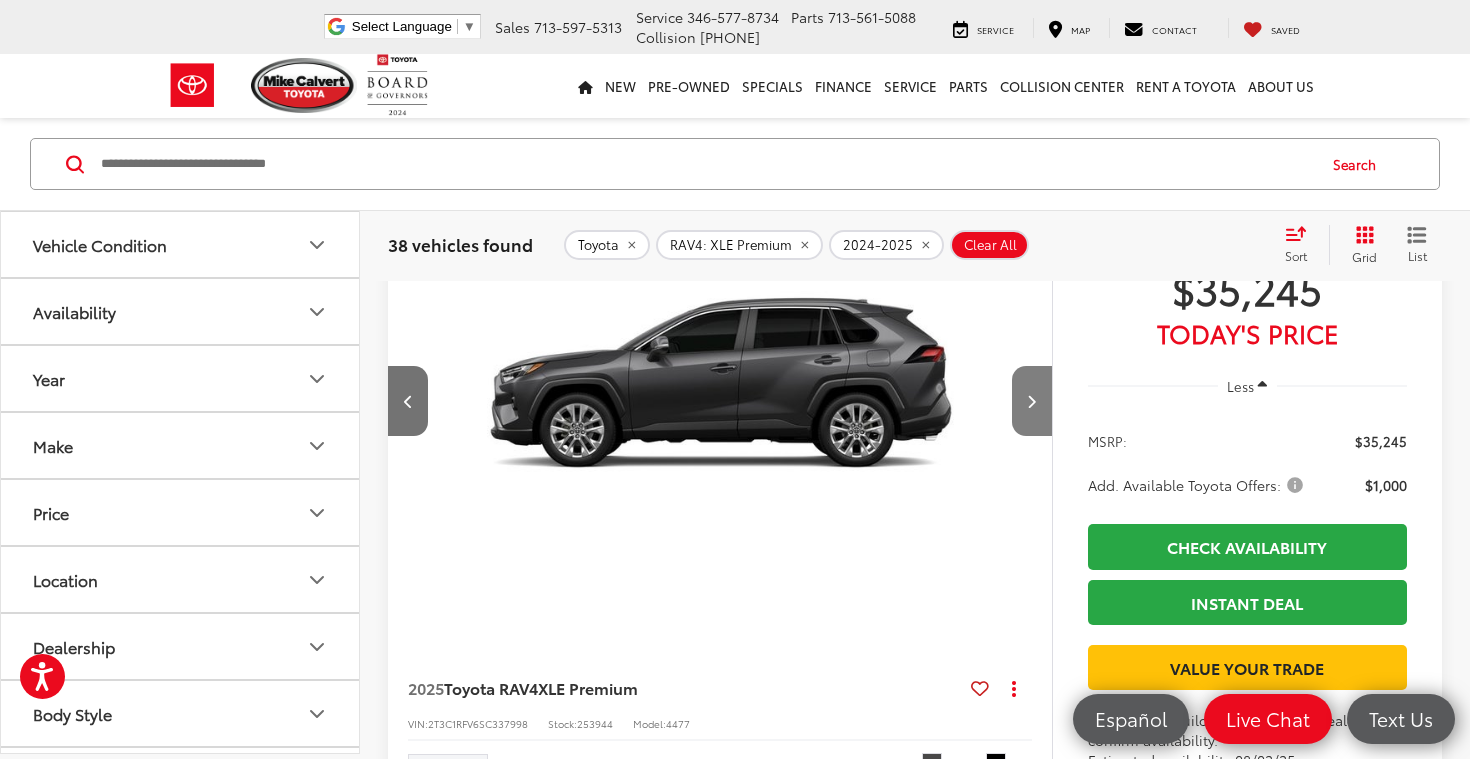 click at bounding box center [1032, 401] 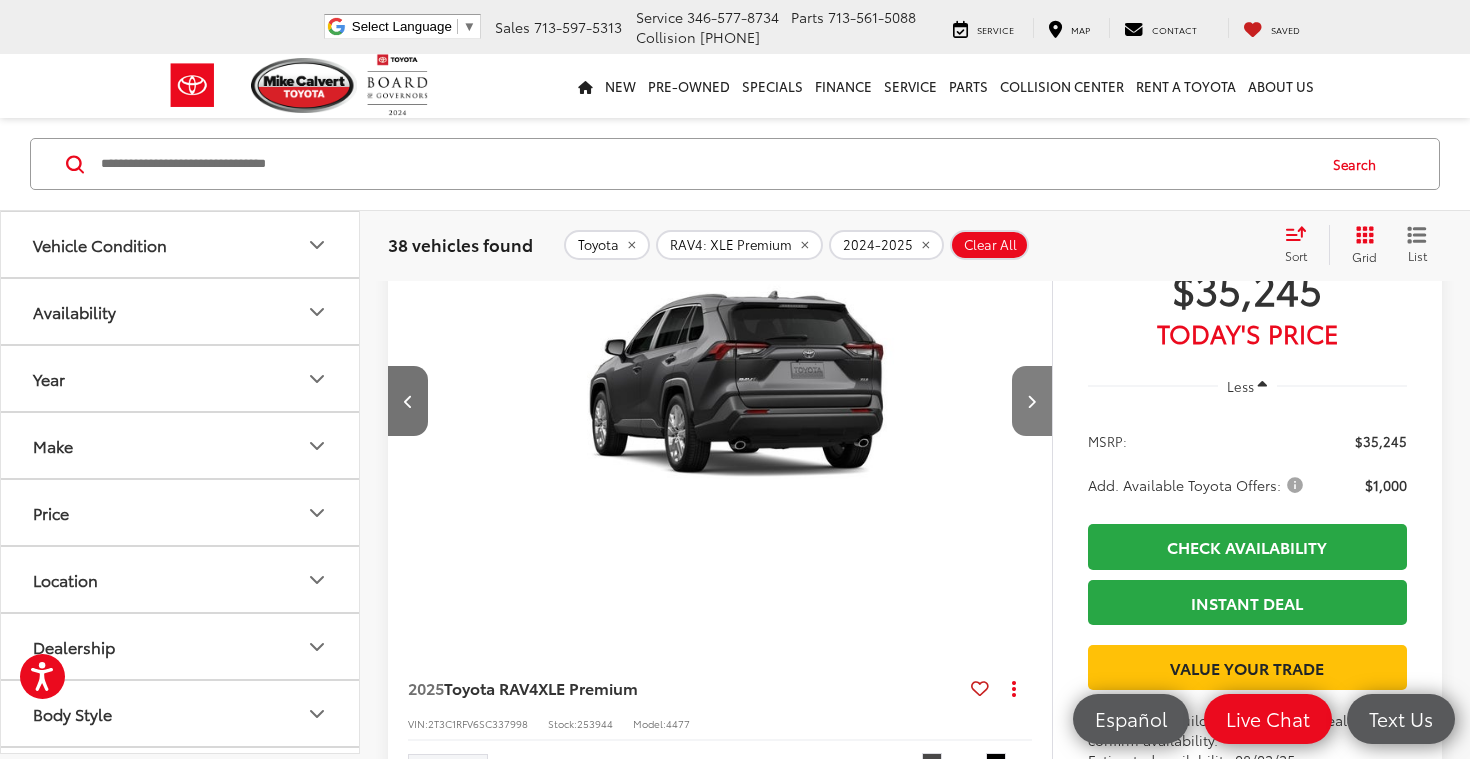 click at bounding box center (1032, 401) 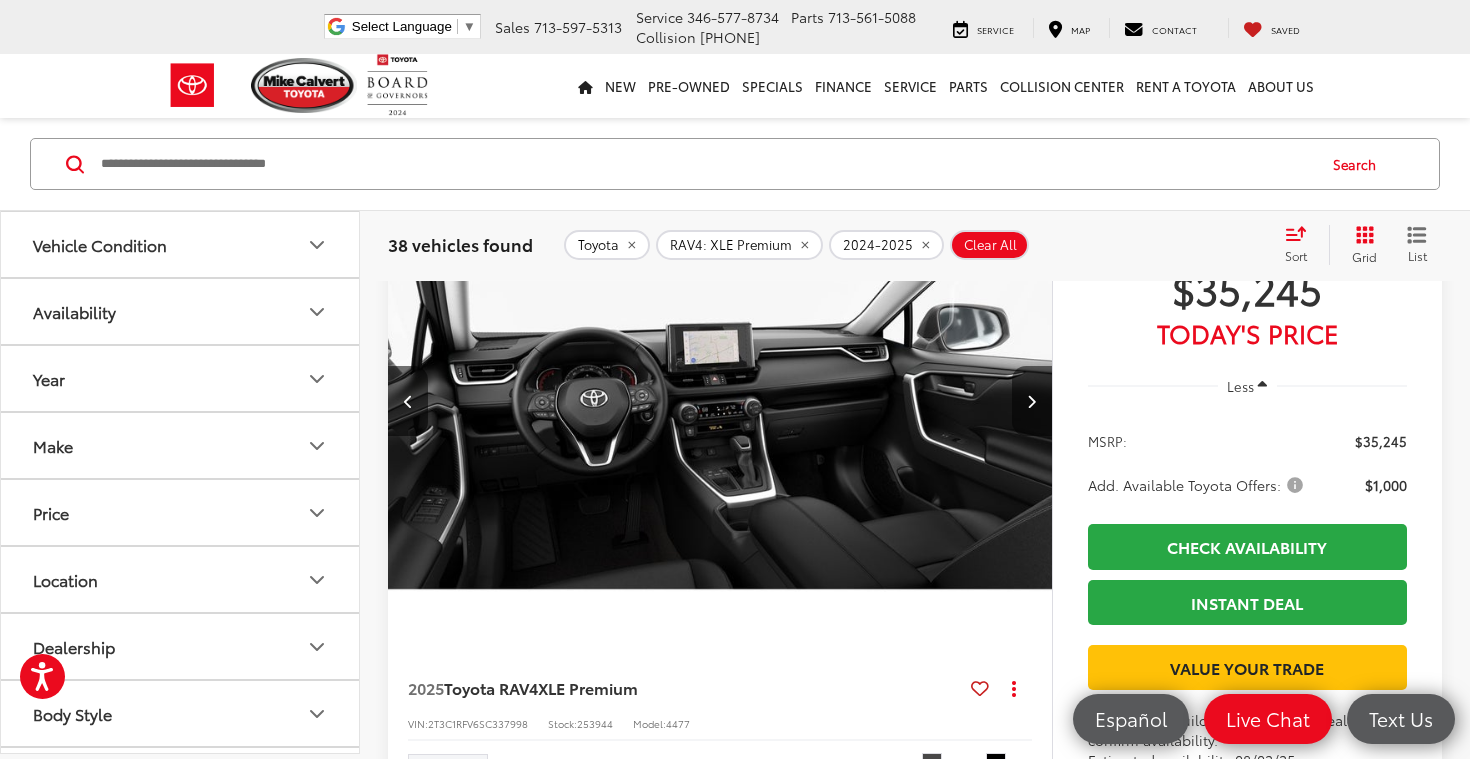 click at bounding box center (1032, 401) 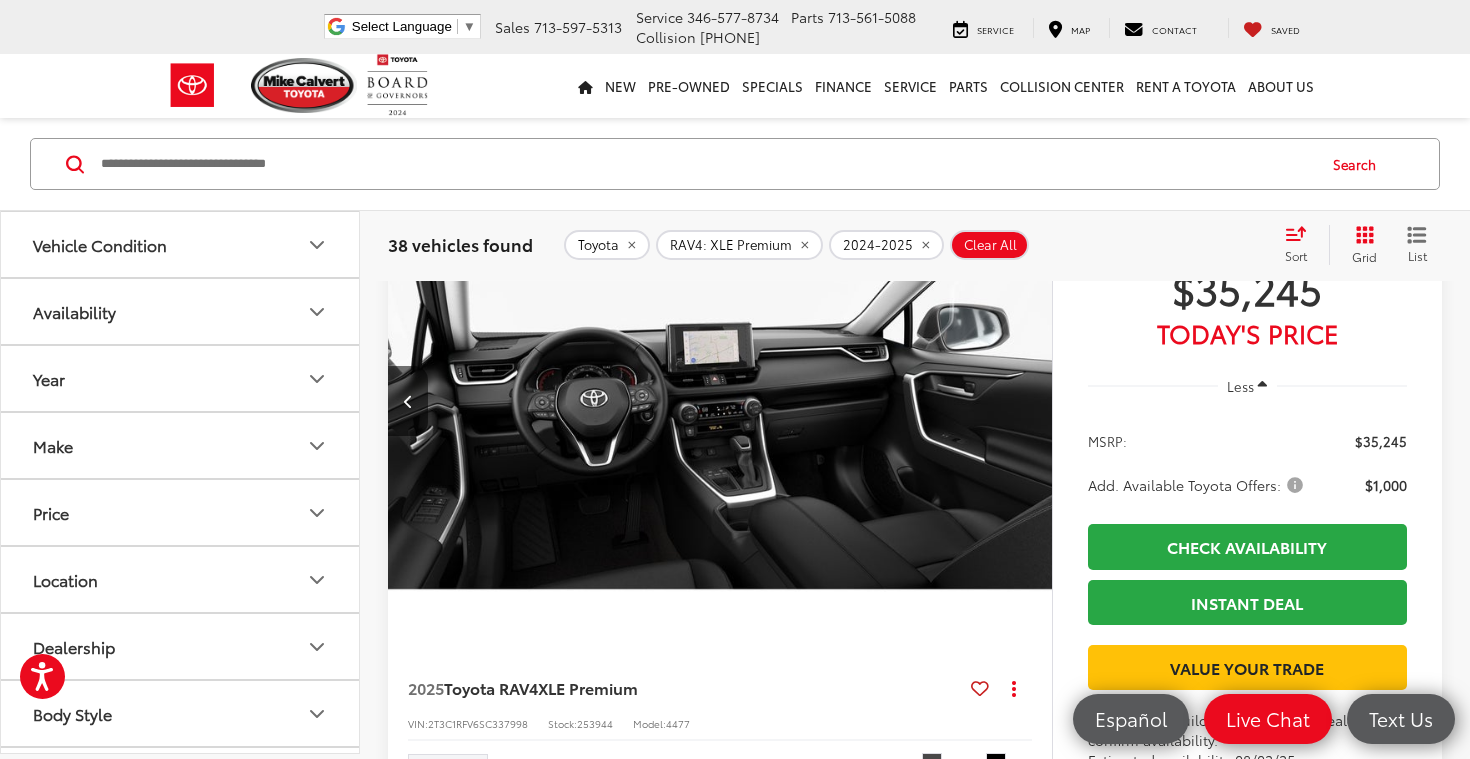 scroll, scrollTop: 0, scrollLeft: 3335, axis: horizontal 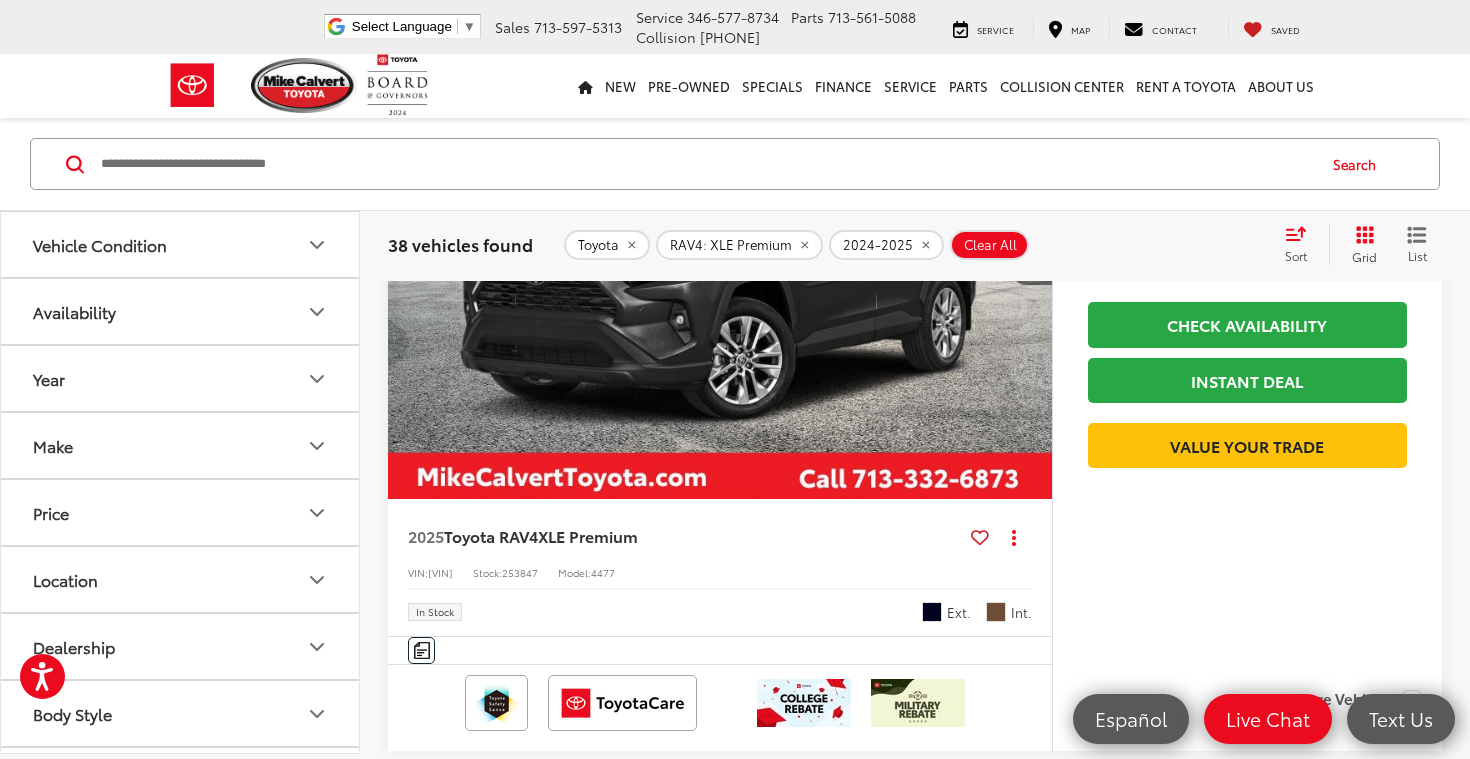 click at bounding box center [1032, 250] 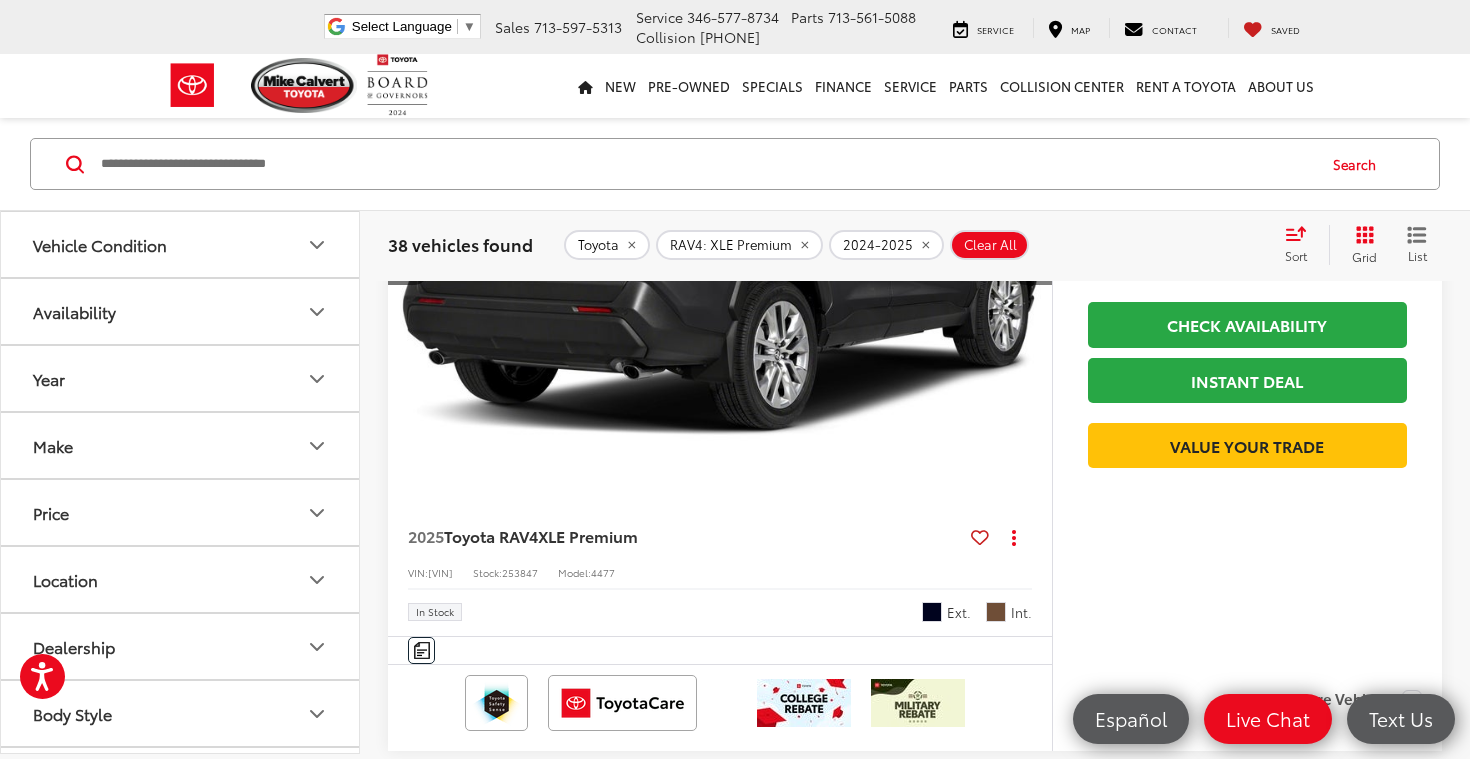 click at bounding box center (1032, 250) 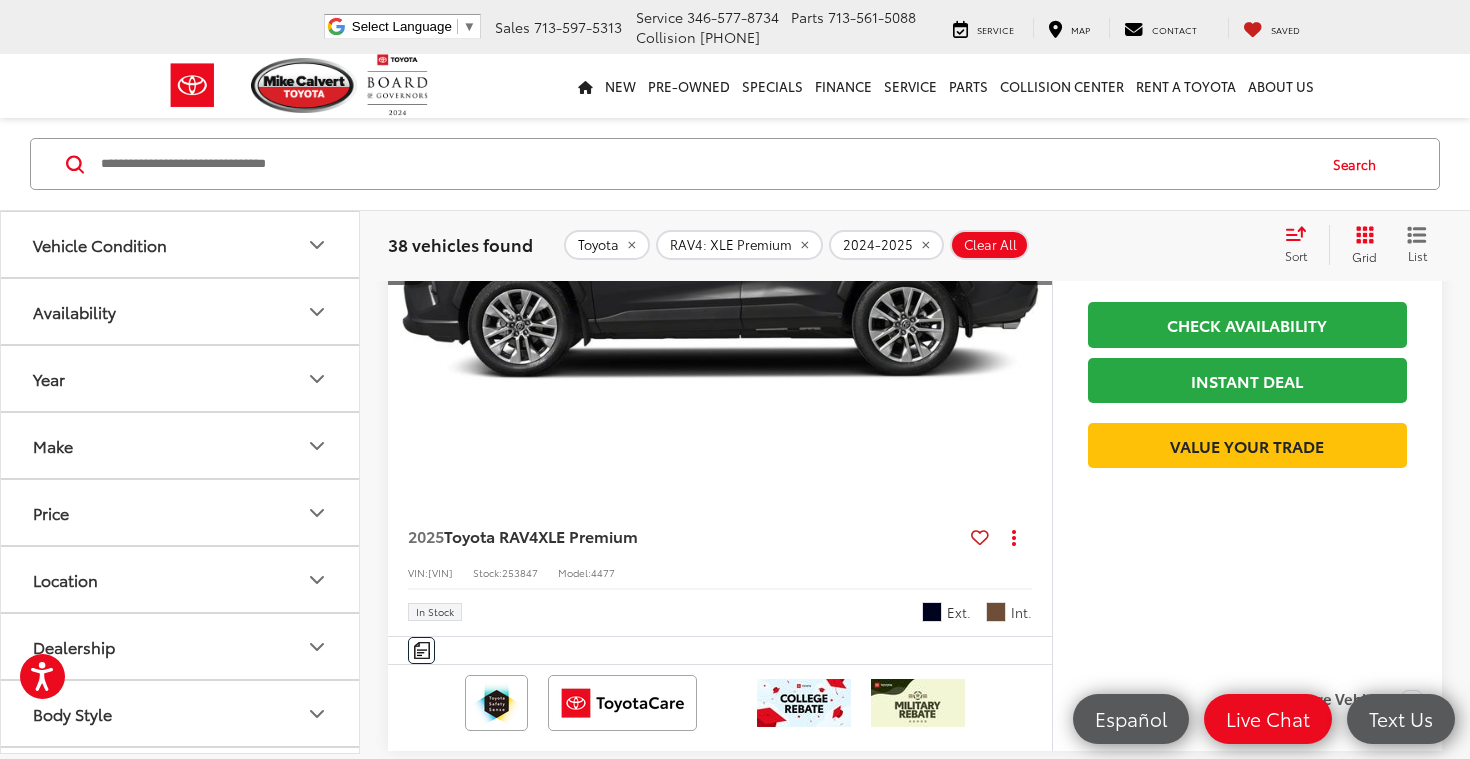click at bounding box center (1032, 250) 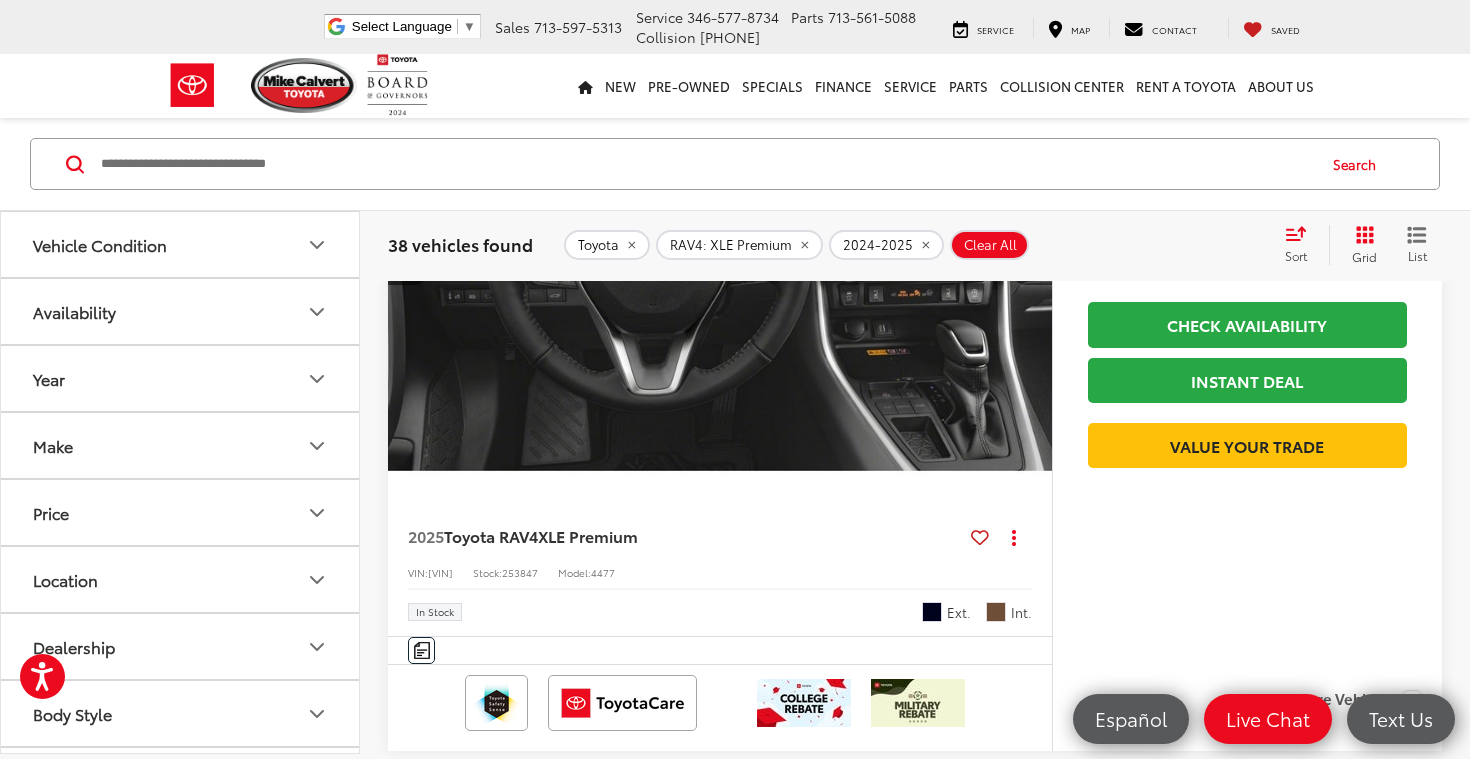 click at bounding box center [1032, 250] 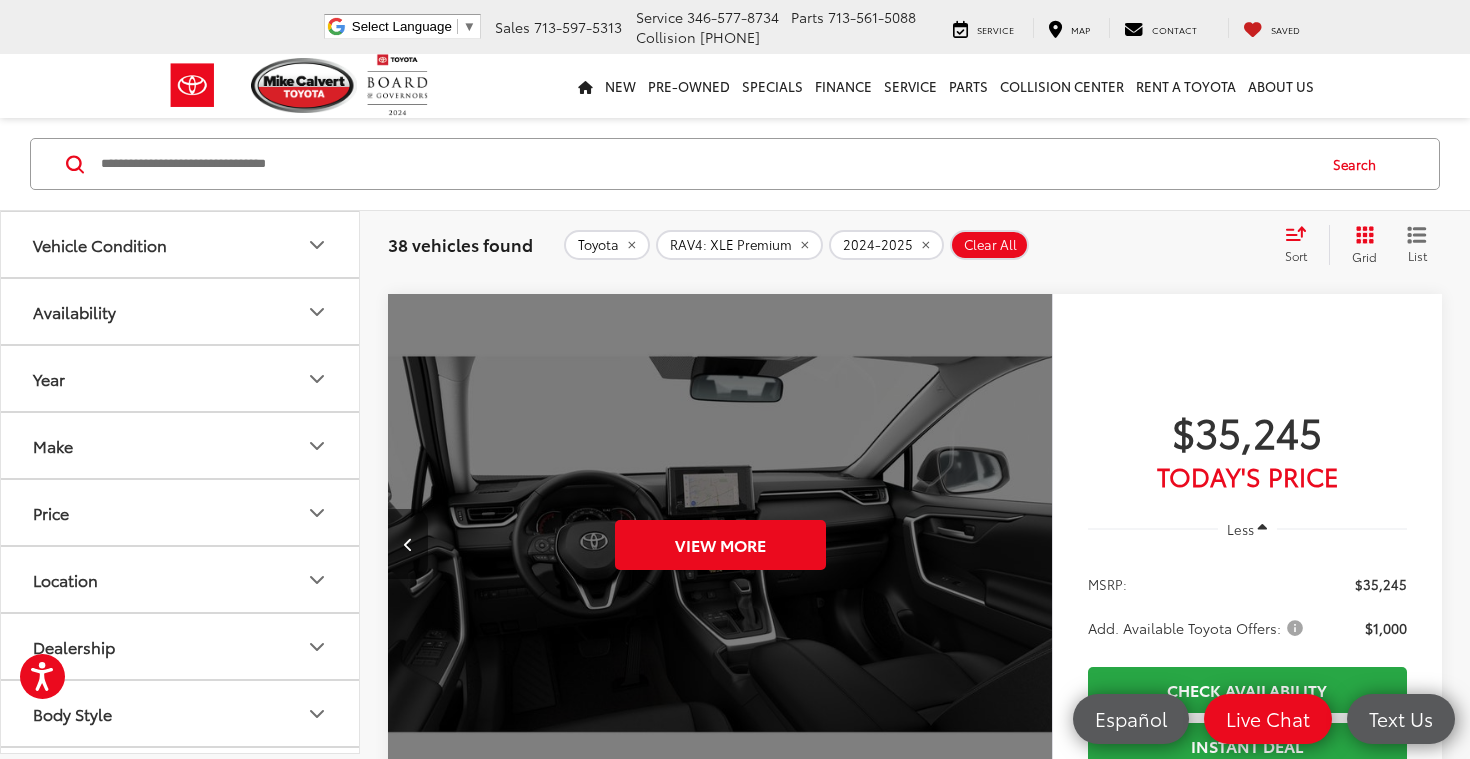 click at bounding box center (408, 544) 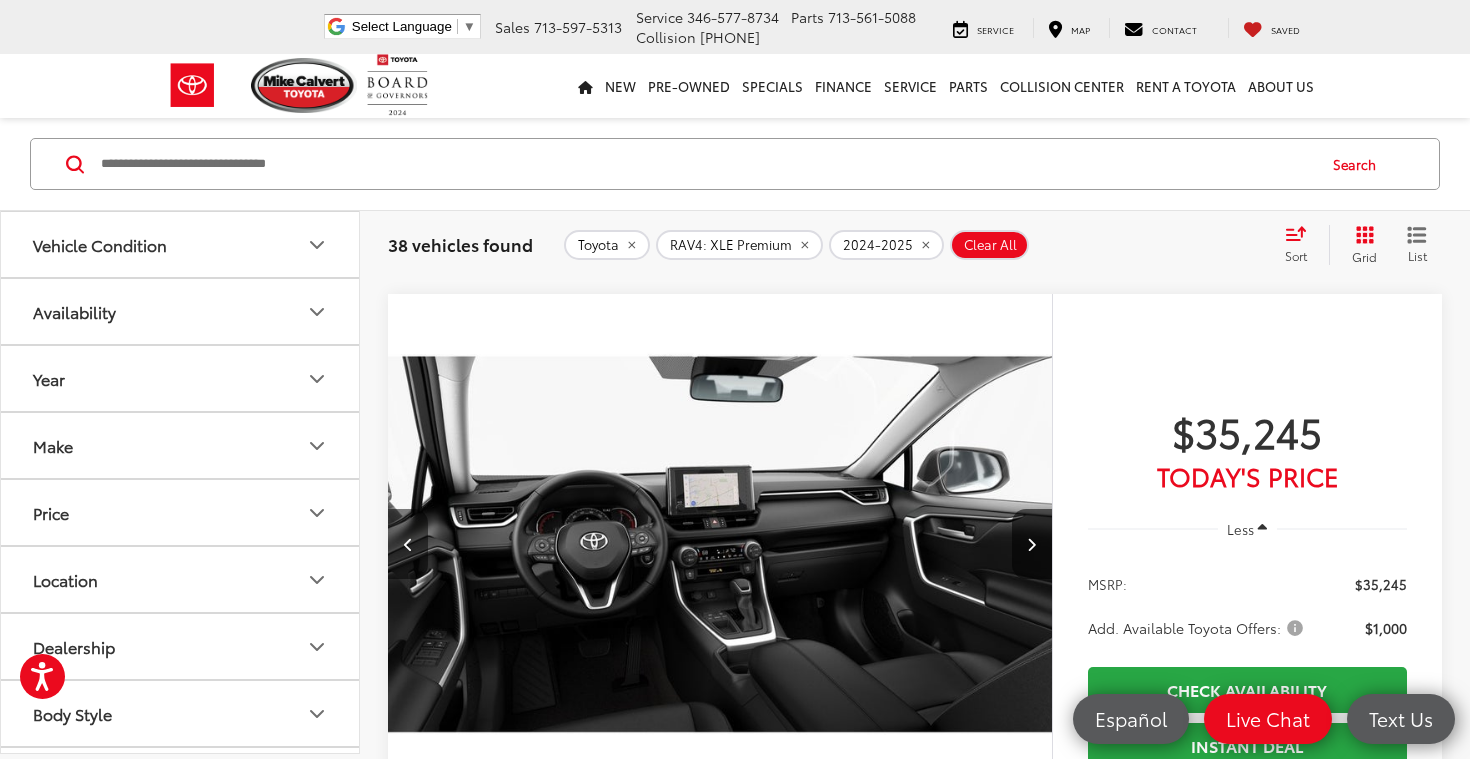 click at bounding box center [408, 544] 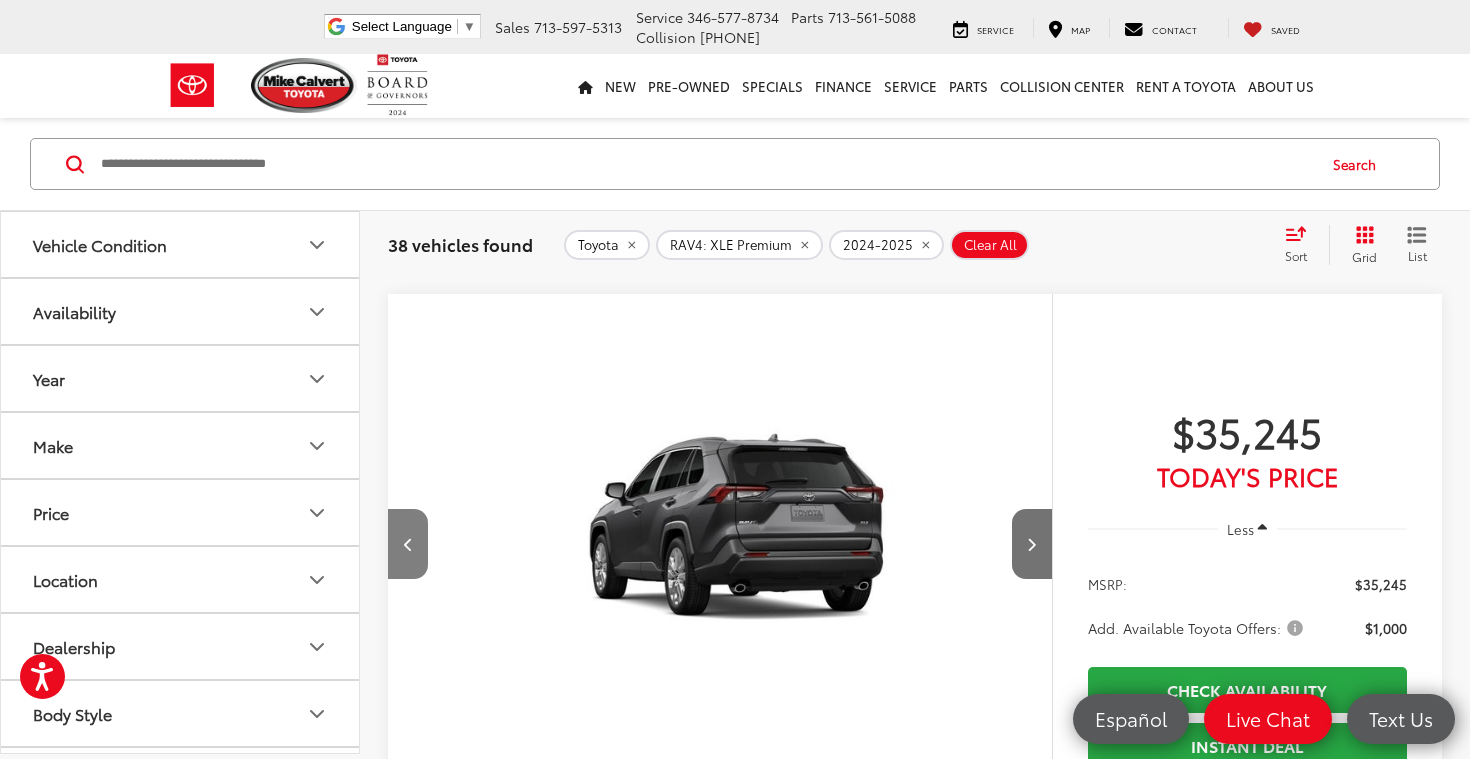 click at bounding box center [408, 544] 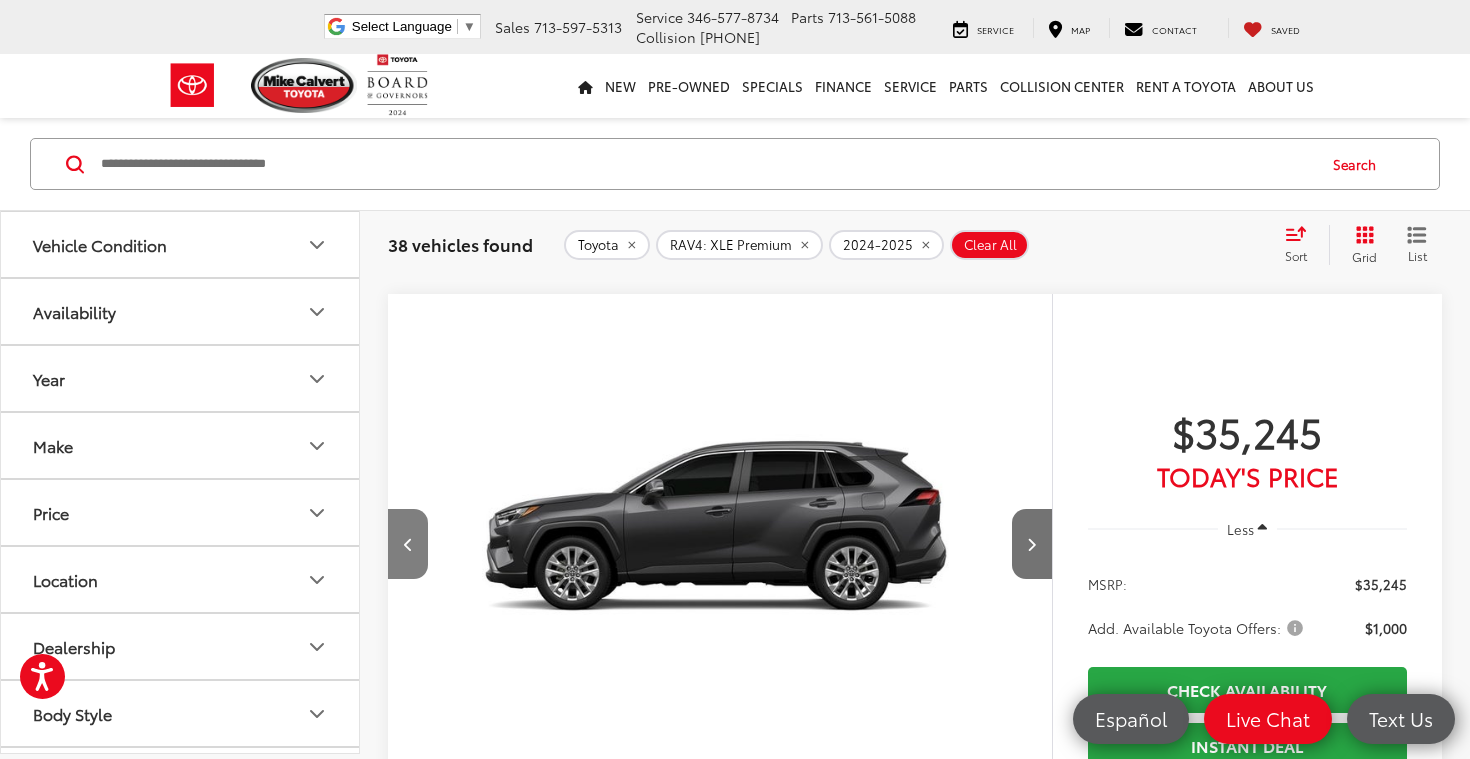 scroll, scrollTop: 0, scrollLeft: 1334, axis: horizontal 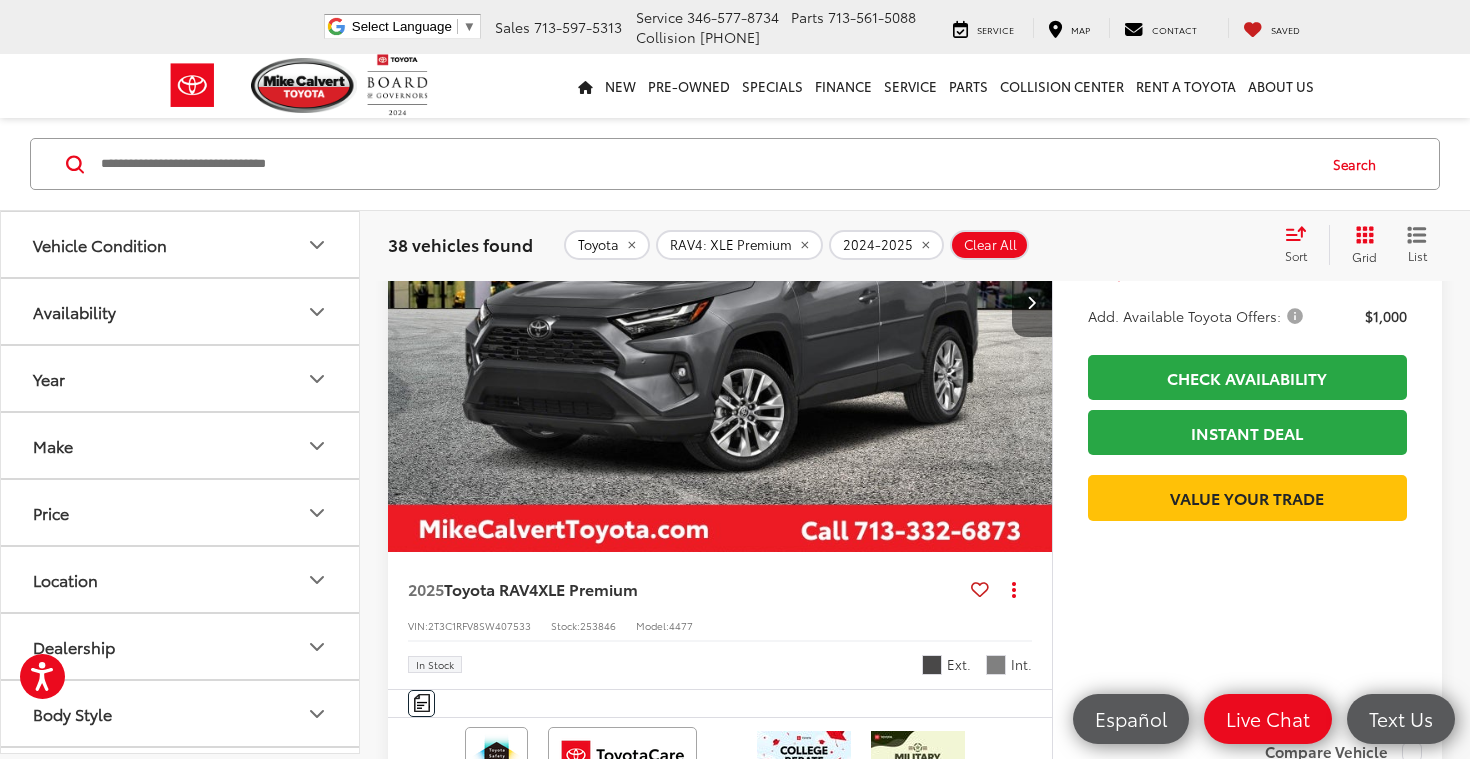 click at bounding box center (1032, 302) 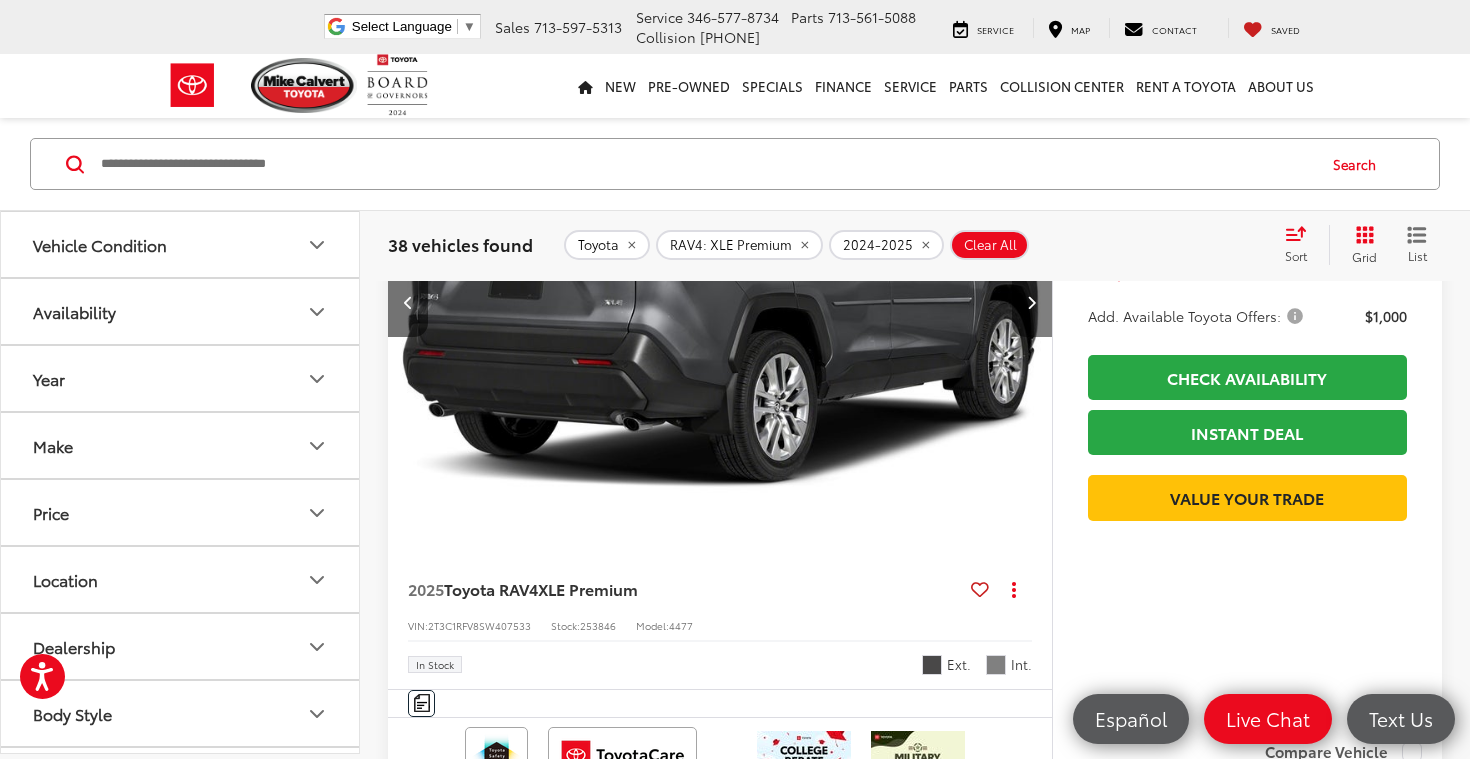 click at bounding box center (1032, 302) 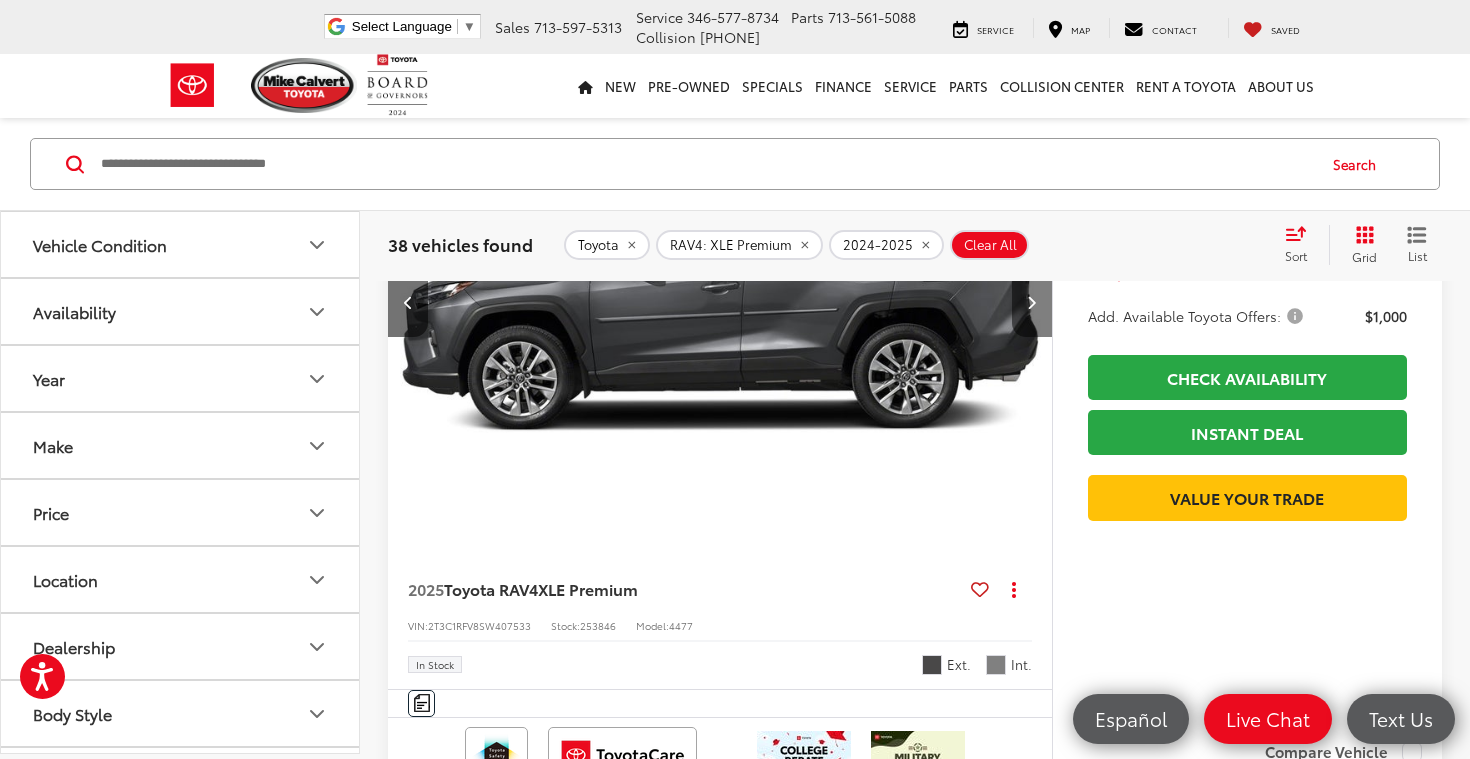 click at bounding box center (1032, 302) 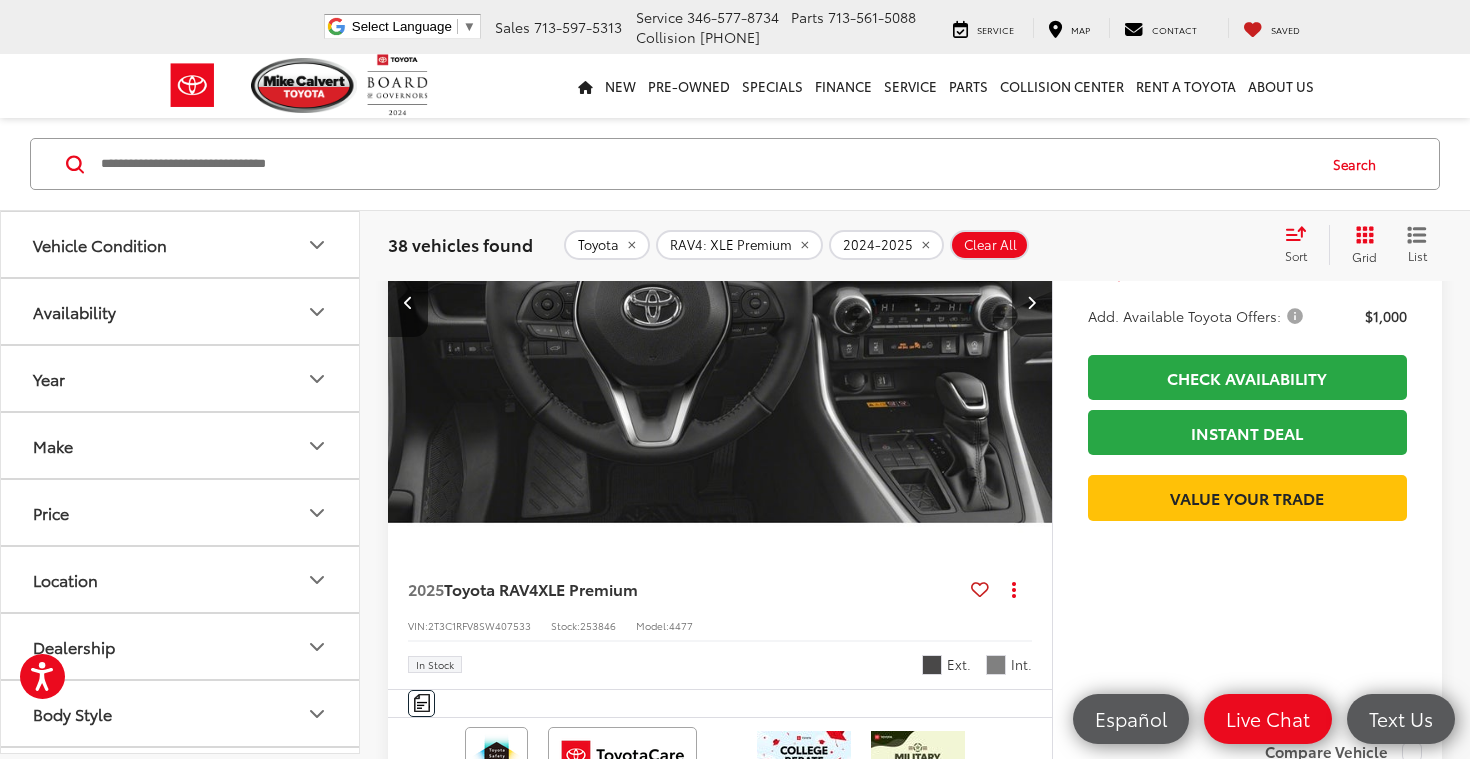 click at bounding box center (1032, 302) 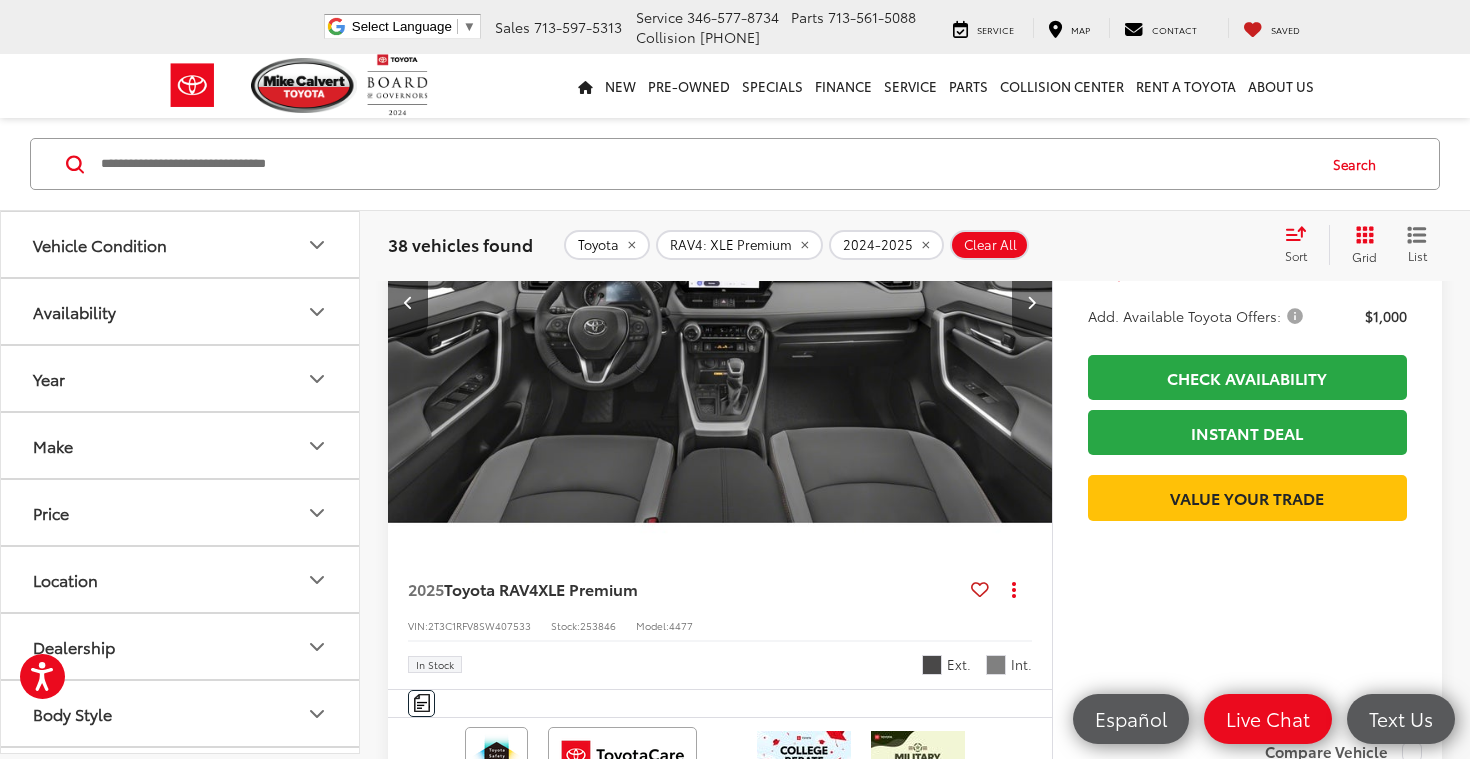click at bounding box center (1032, 302) 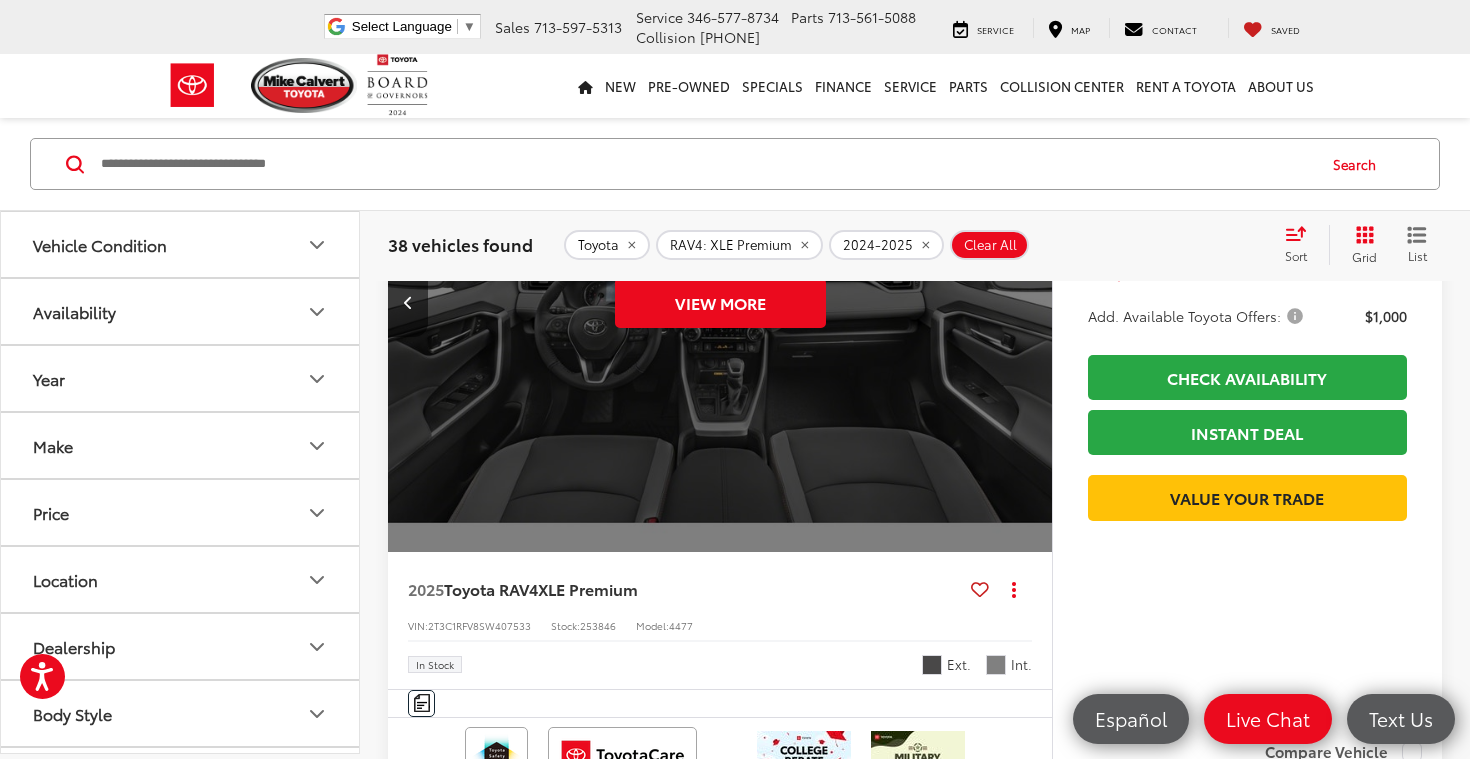 click on "View More" at bounding box center [720, 303] 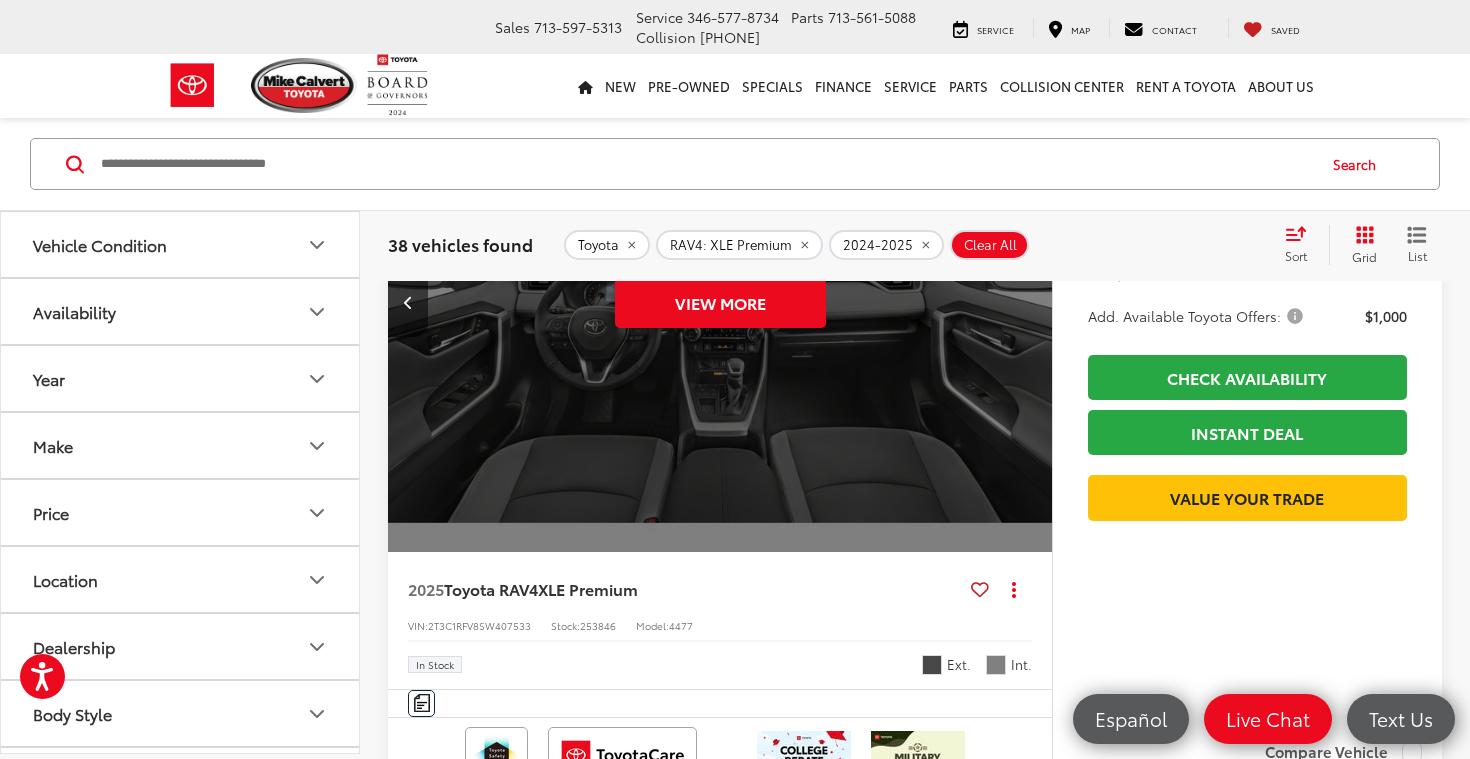 scroll, scrollTop: 0, scrollLeft: 1, axis: horizontal 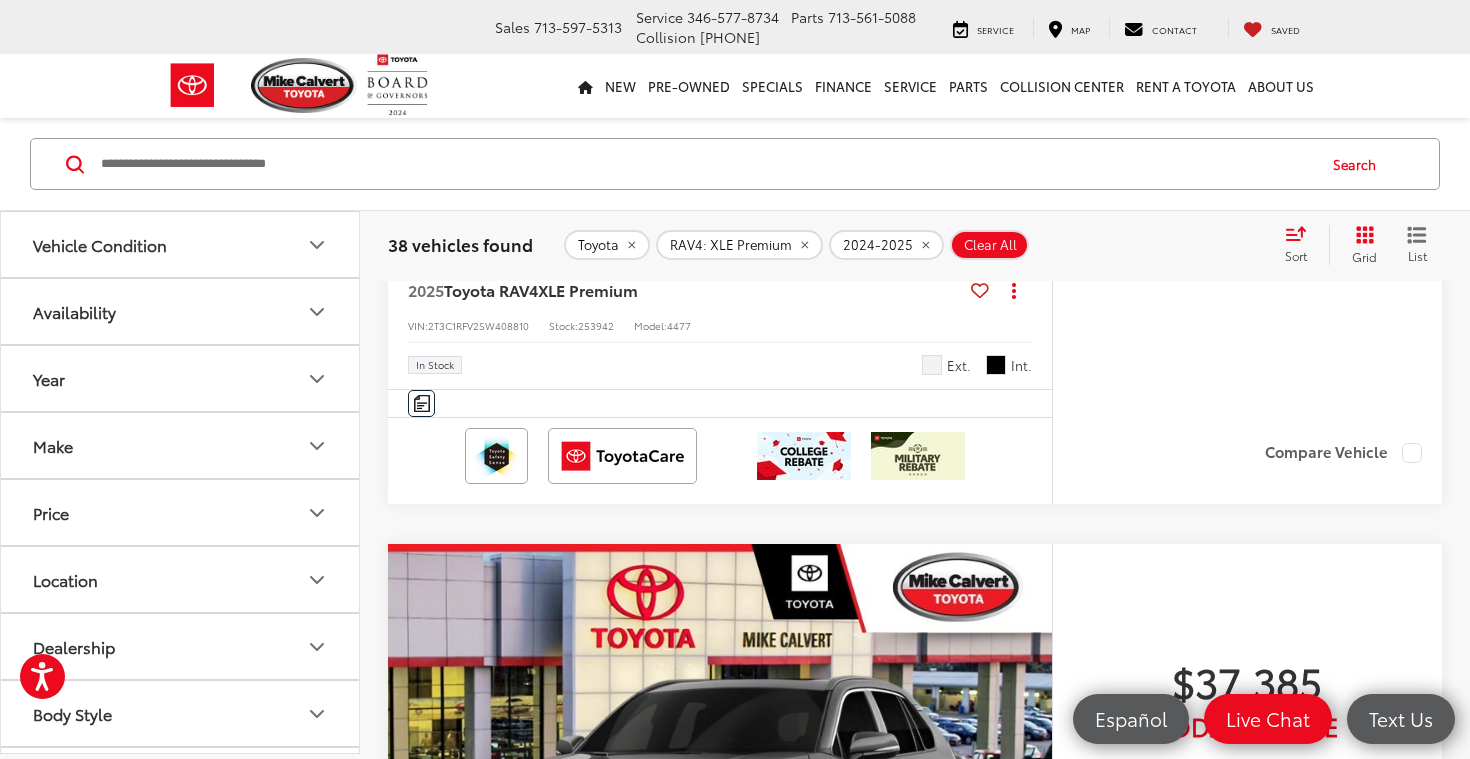 click at bounding box center (932, 365) 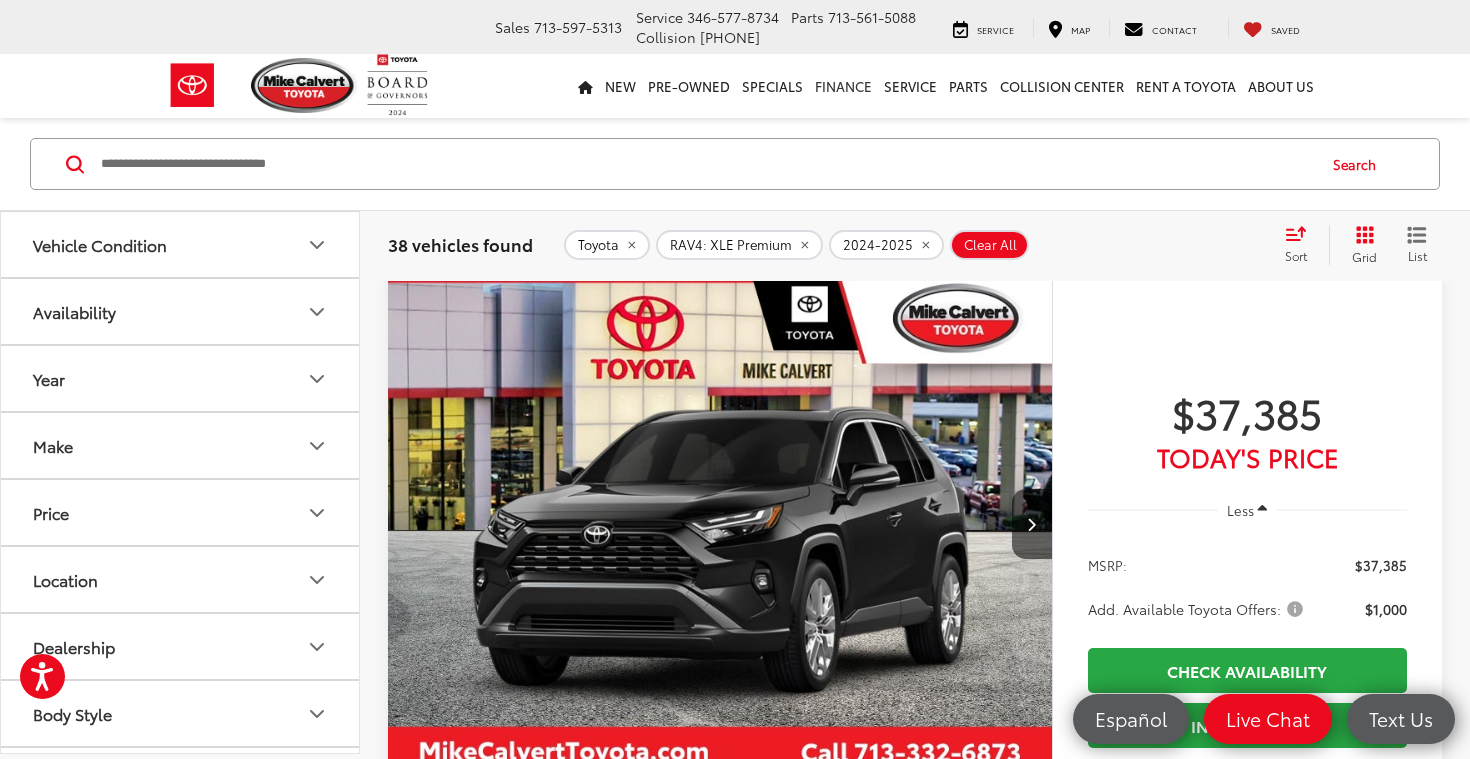 scroll, scrollTop: 8063, scrollLeft: 0, axis: vertical 